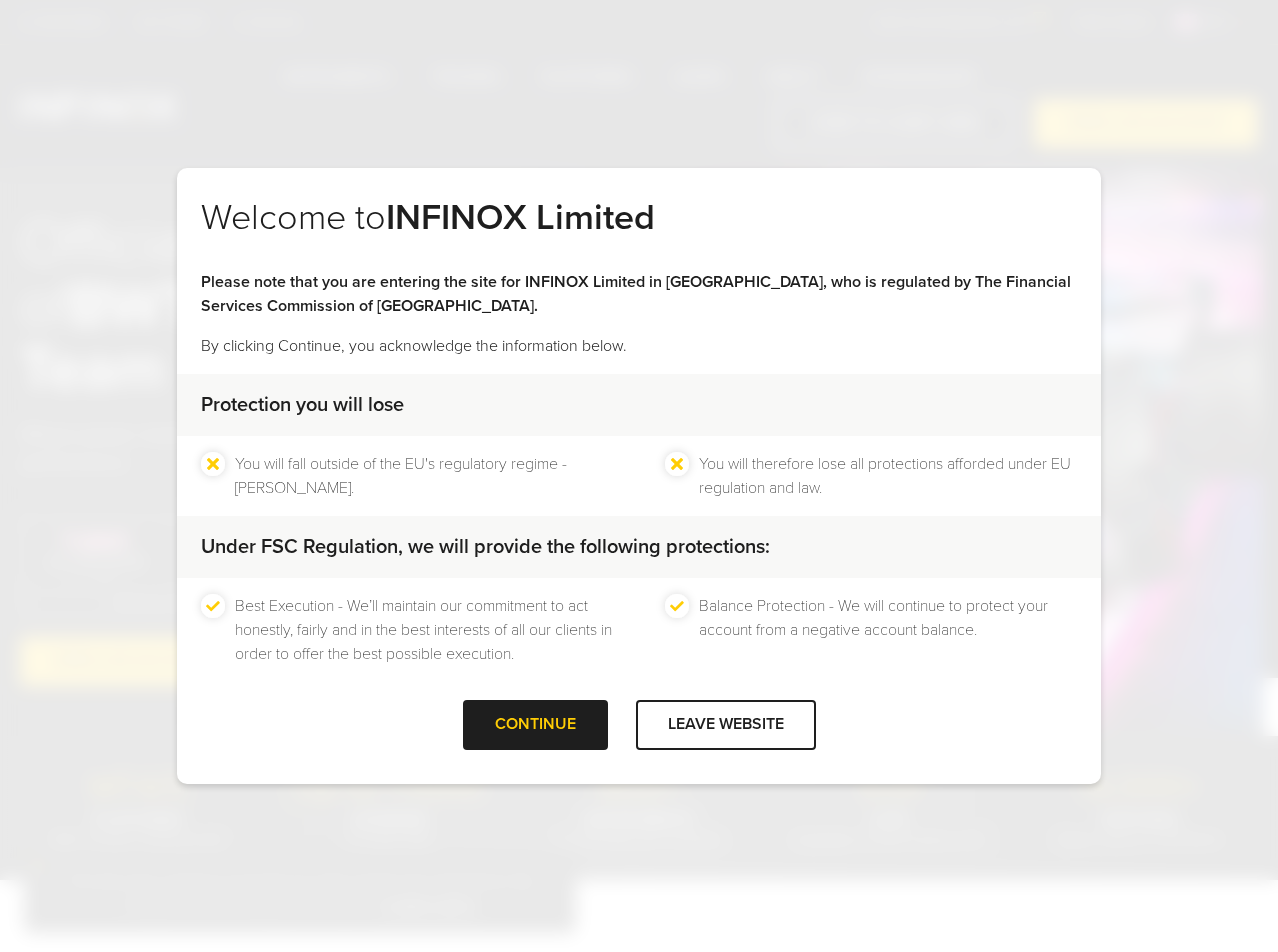 scroll, scrollTop: 0, scrollLeft: 0, axis: both 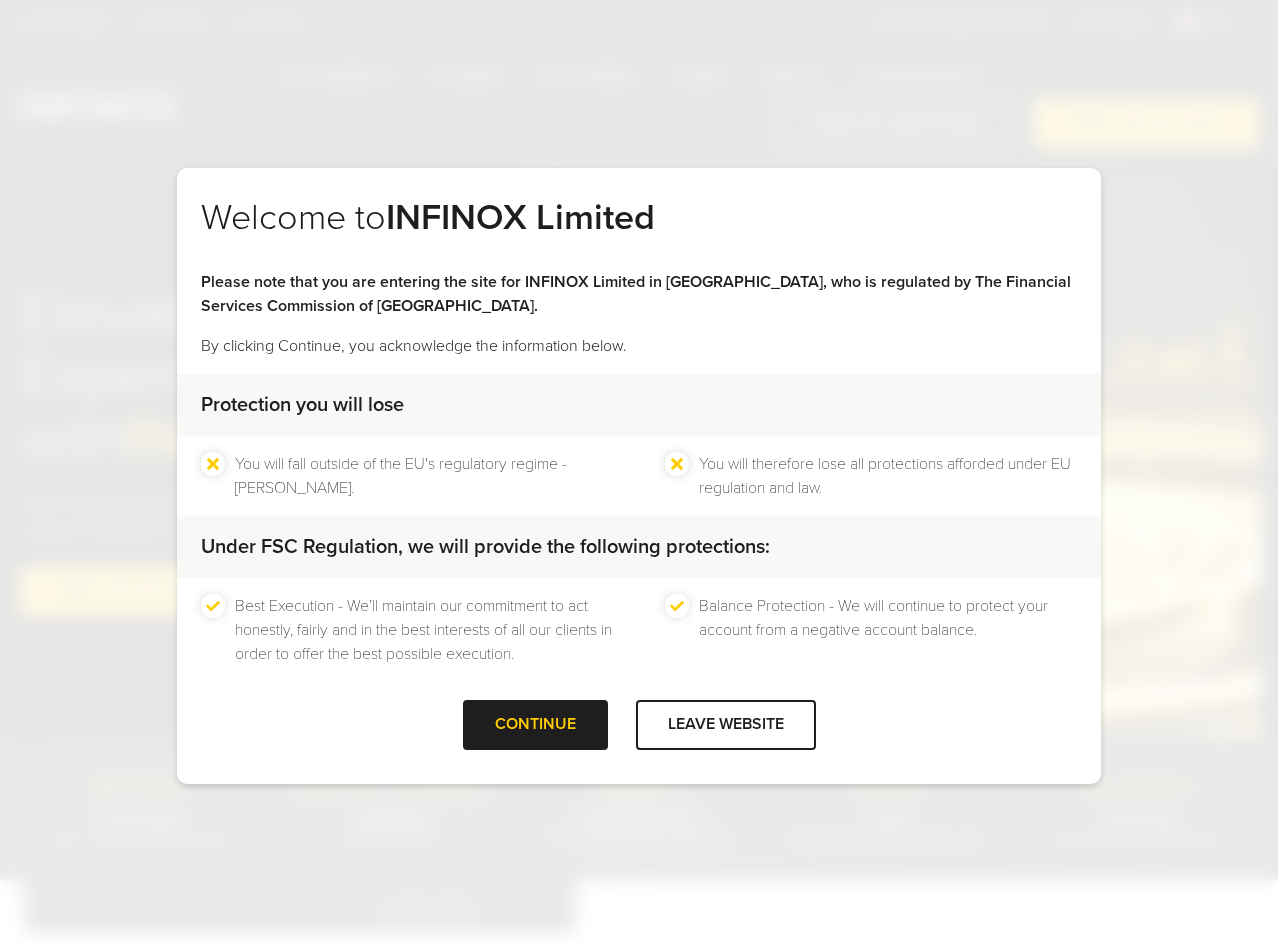 click on "Welcome to  INFINOX Limited
Please note that you are entering the site for INFINOX Limited in [GEOGRAPHIC_DATA], who is regulated by The Financial Services Commission of [GEOGRAPHIC_DATA].
By clicking Continue, you acknowledge the information below.
Protection you will lose
You will fall outside of the EU's regulatory regime - [PERSON_NAME].
You will therefore lose all protections afforded under EU regulation and law." at bounding box center (639, 476) 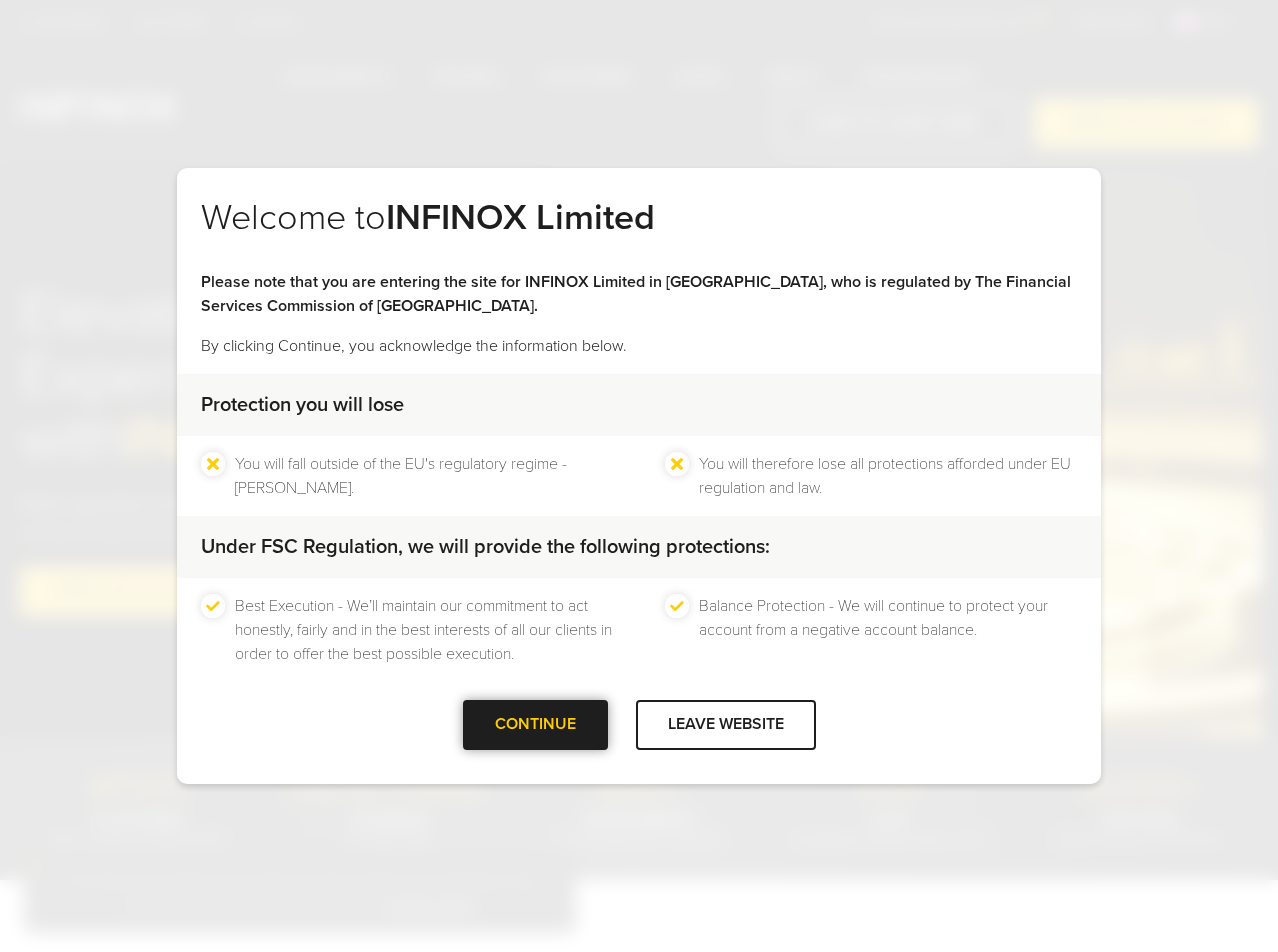 click on "CONTINUE" at bounding box center (535, 724) 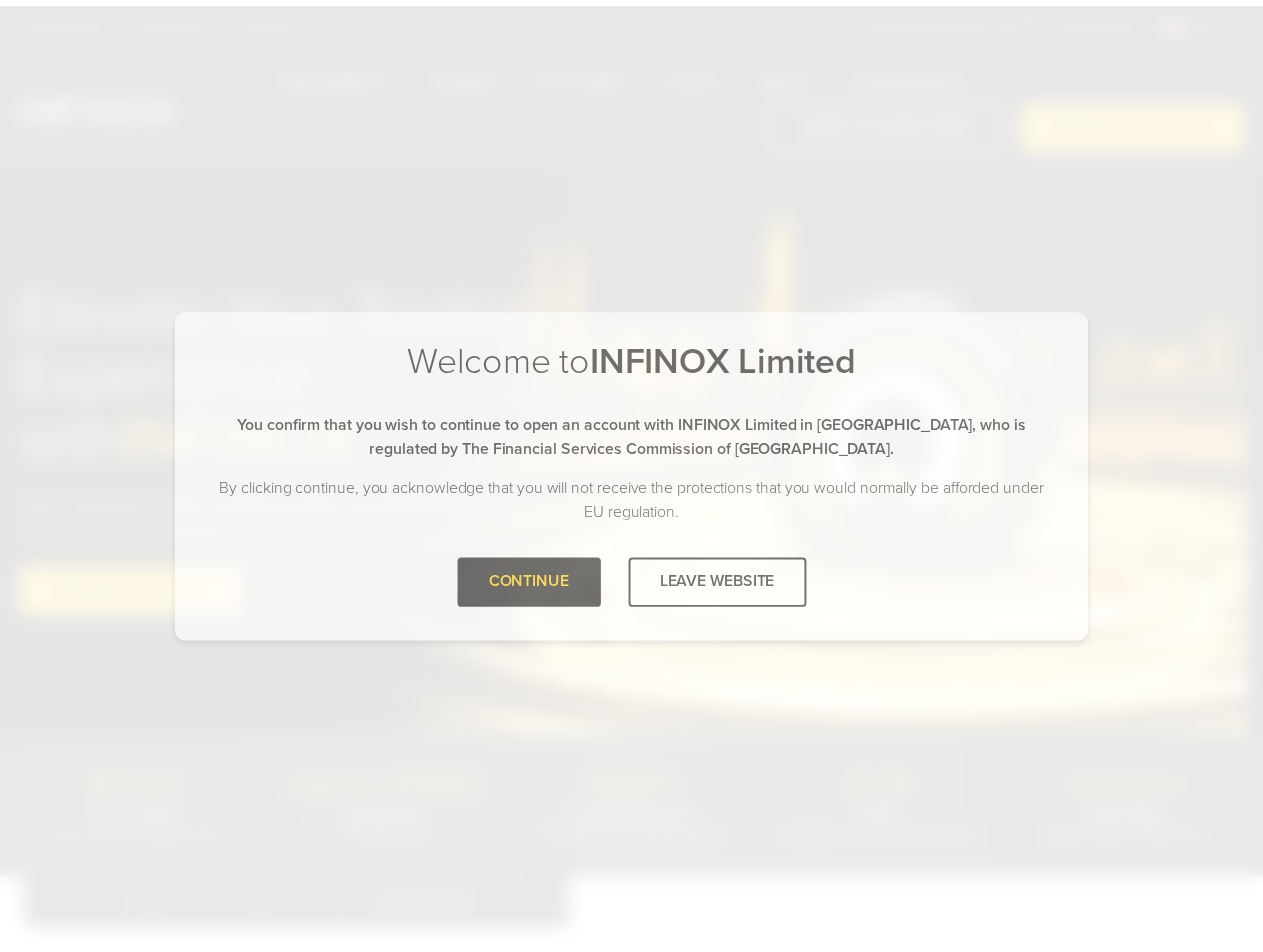 scroll, scrollTop: 0, scrollLeft: 0, axis: both 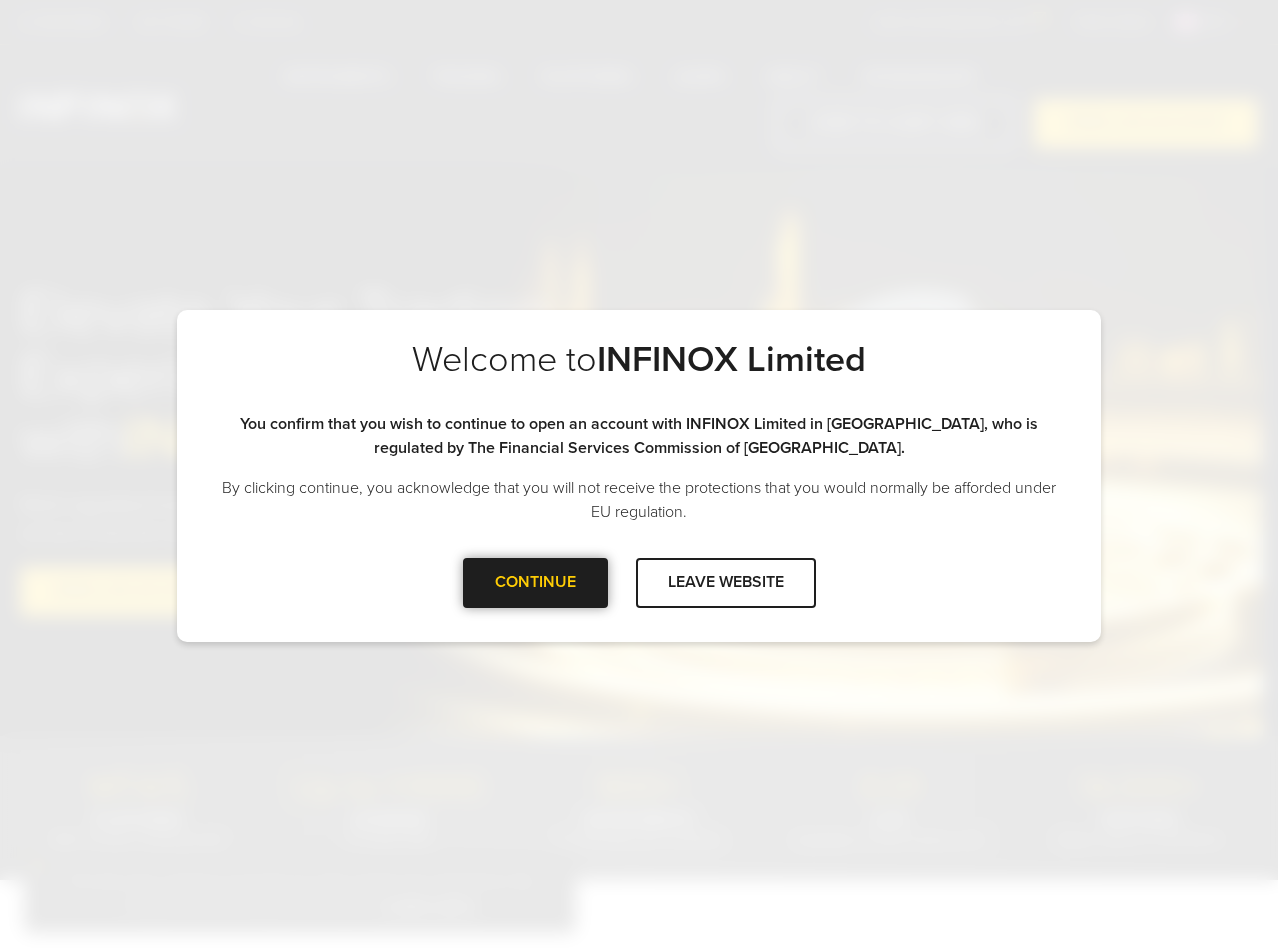 click at bounding box center [535, 583] 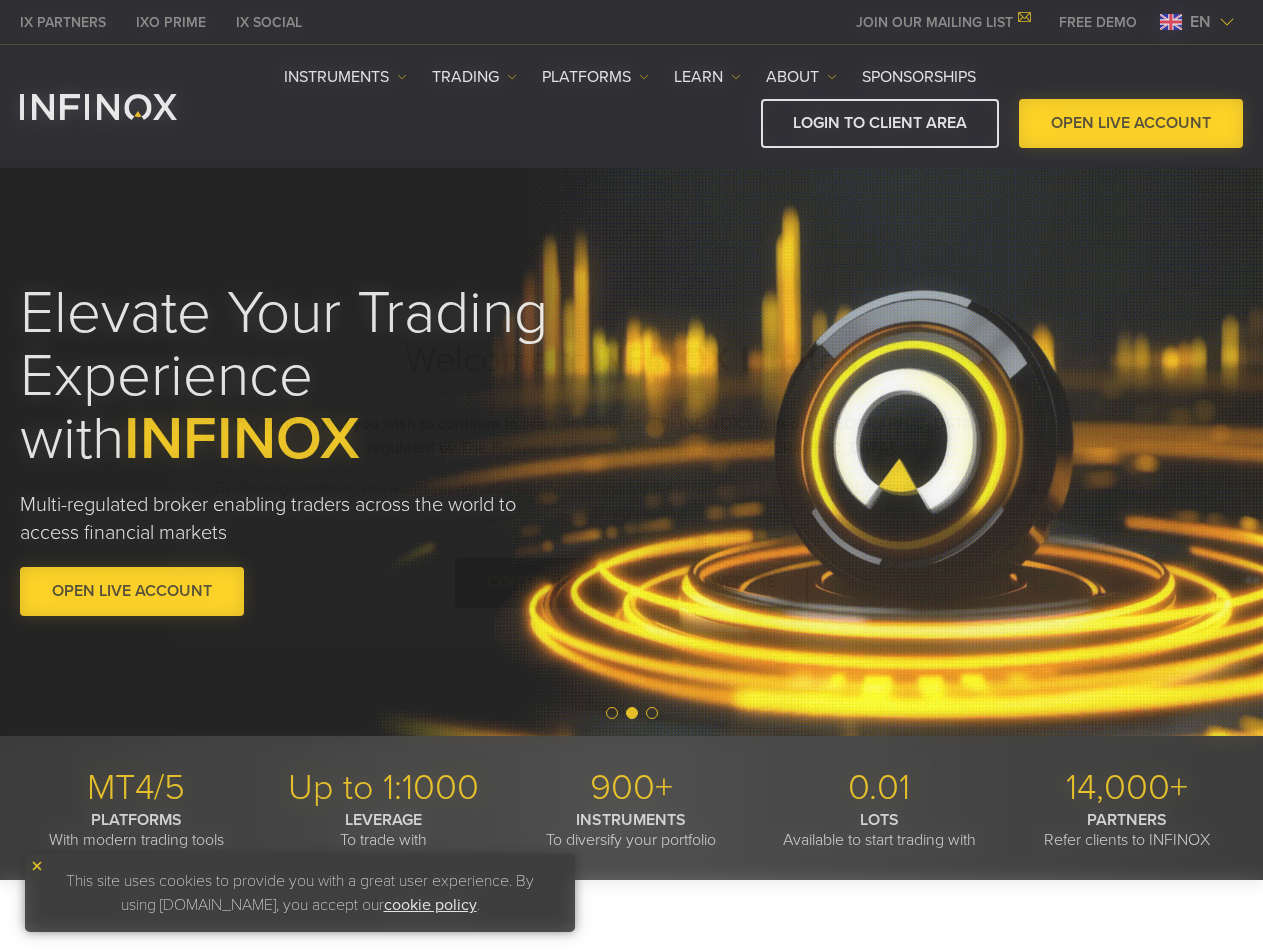 scroll, scrollTop: 0, scrollLeft: 0, axis: both 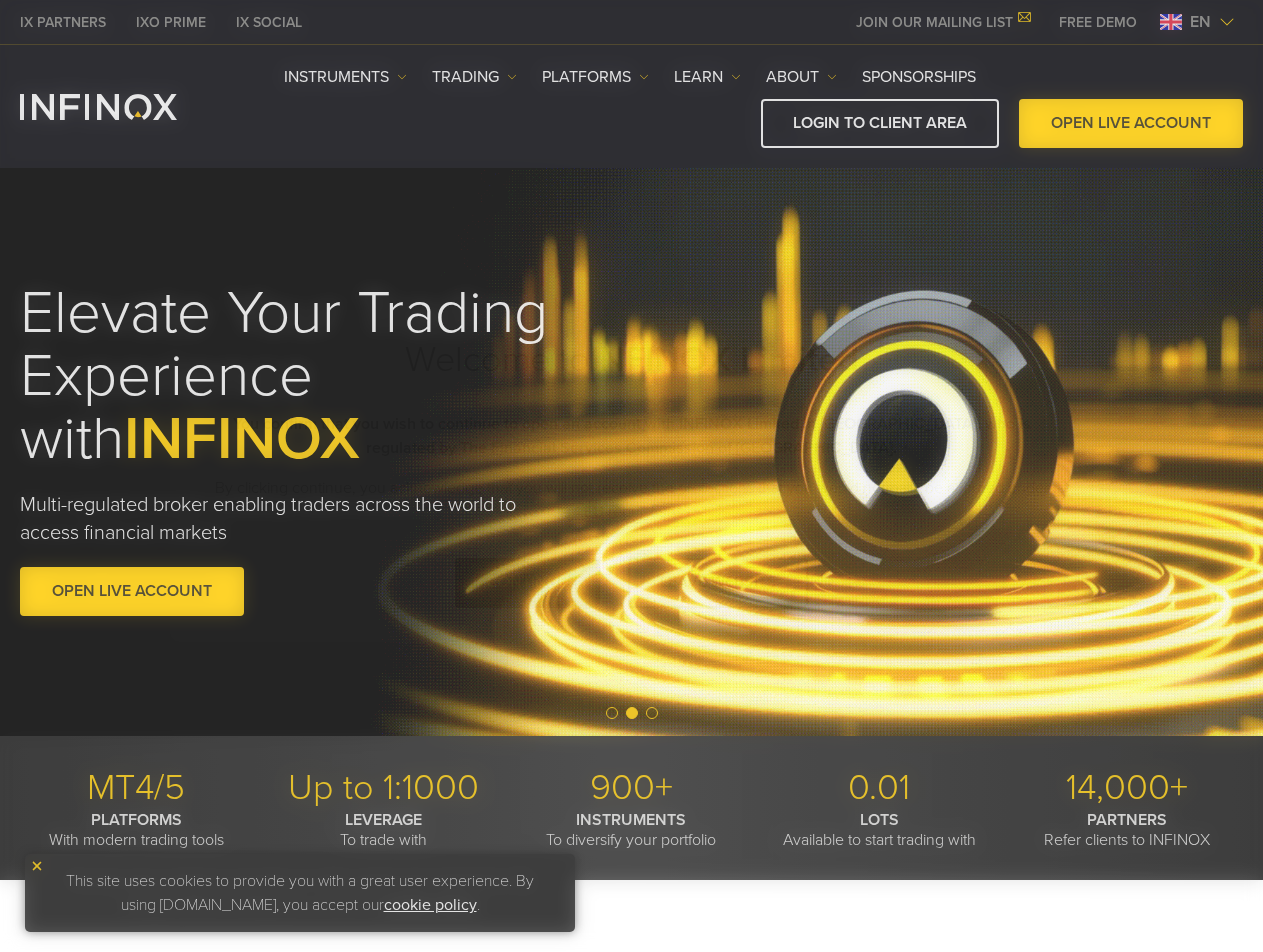 click on "Elevate Your Trading Experience with  INFINOX
Multi-regulated broker enabling traders across the world to access financial markets
OPEN LIVE ACCOUNT
Excellent - 4.4 out of 5 based on 515 Reviews" at bounding box center (631, 452) 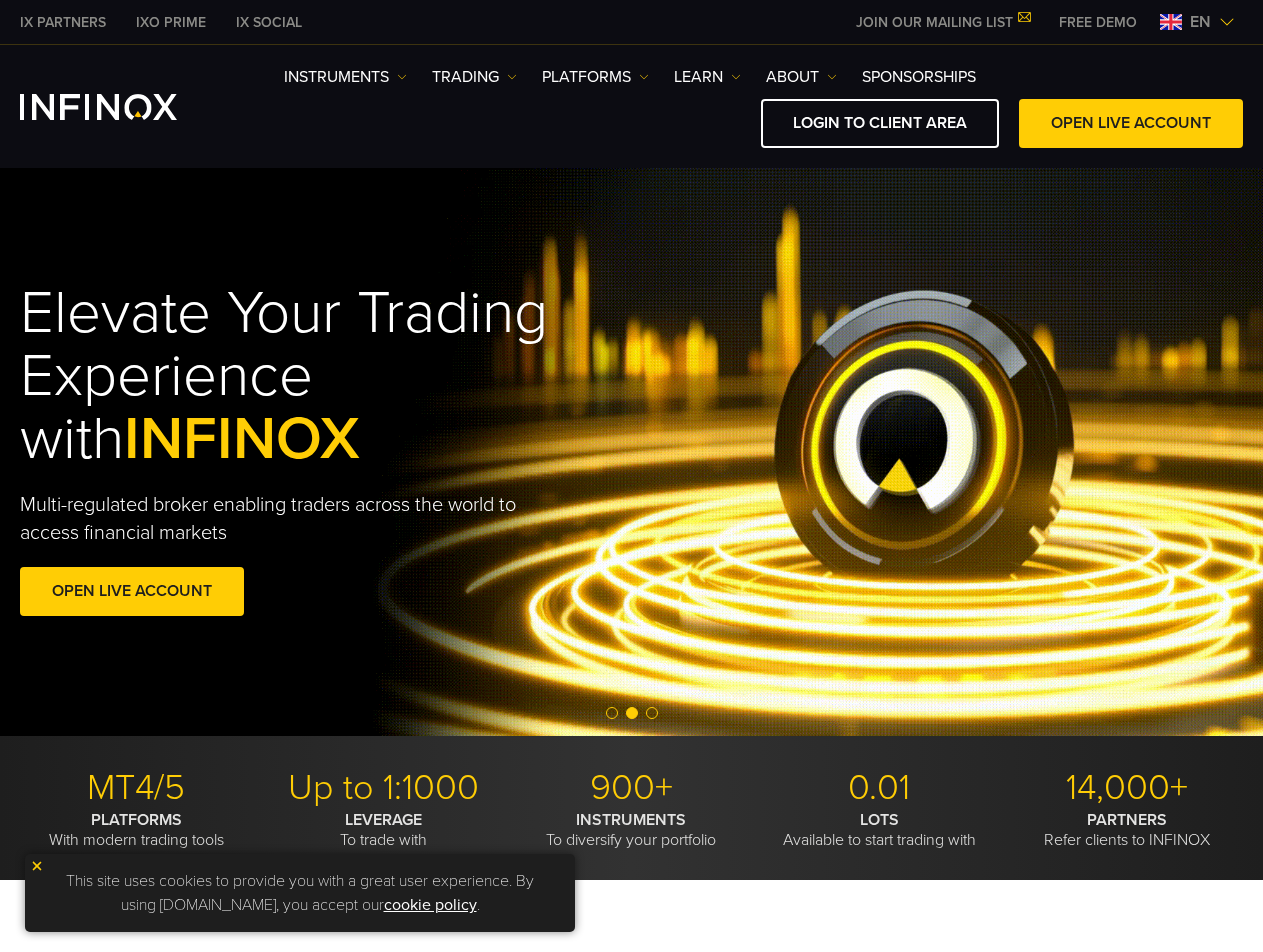 scroll, scrollTop: 0, scrollLeft: 0, axis: both 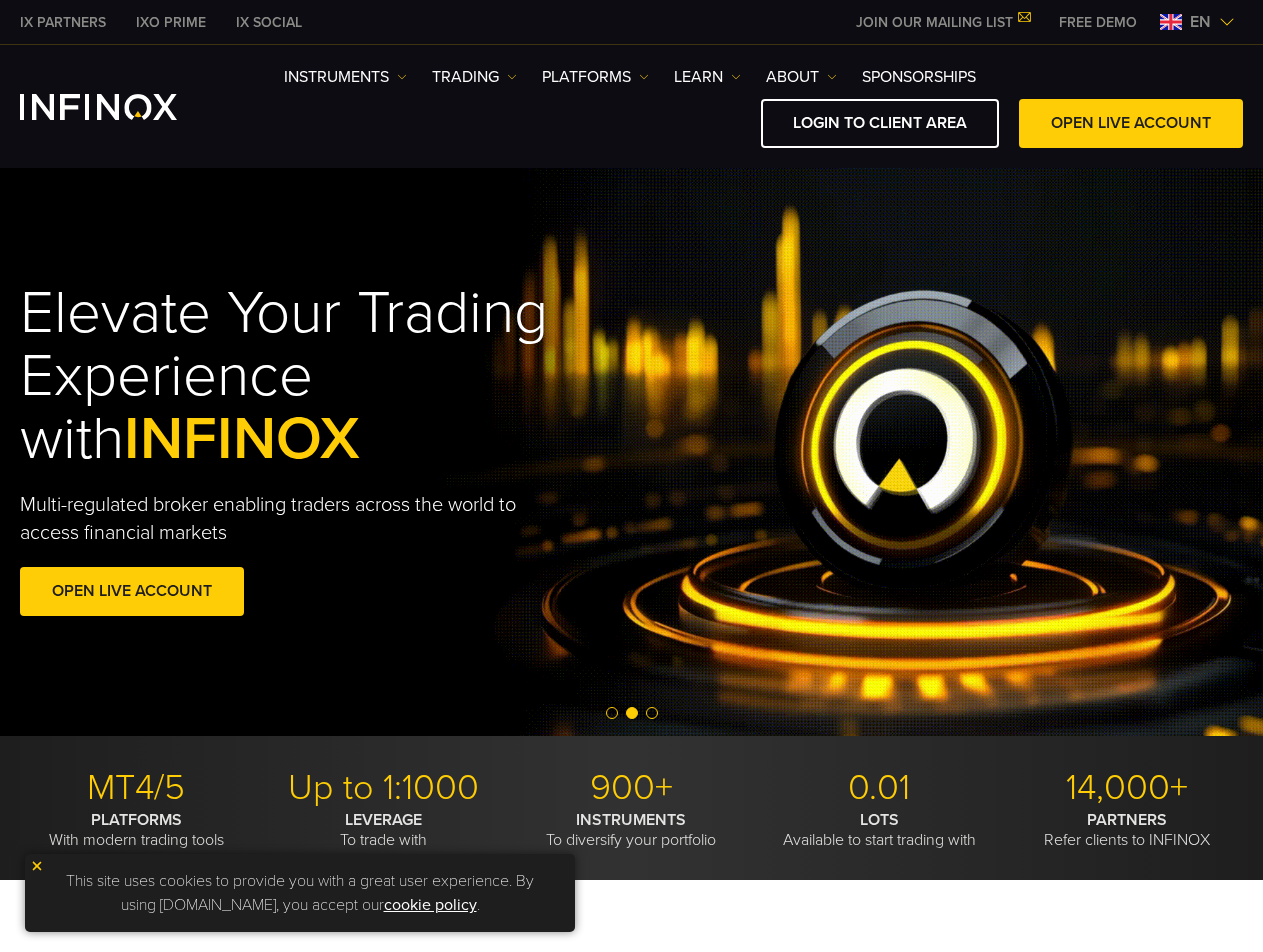 click on "Elevate Your Trading Experience with  INFINOX" at bounding box center (344, 376) 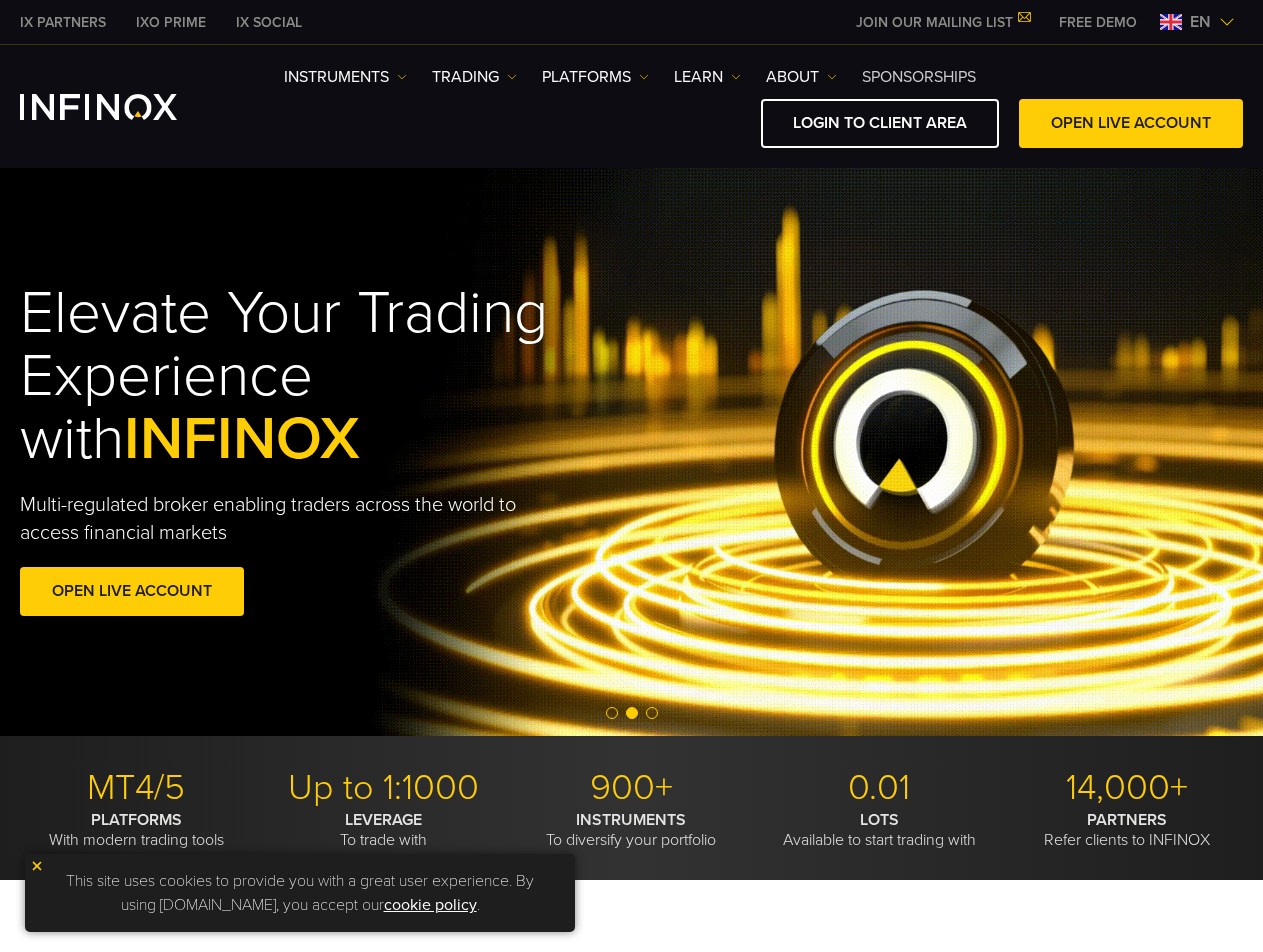scroll, scrollTop: 0, scrollLeft: 0, axis: both 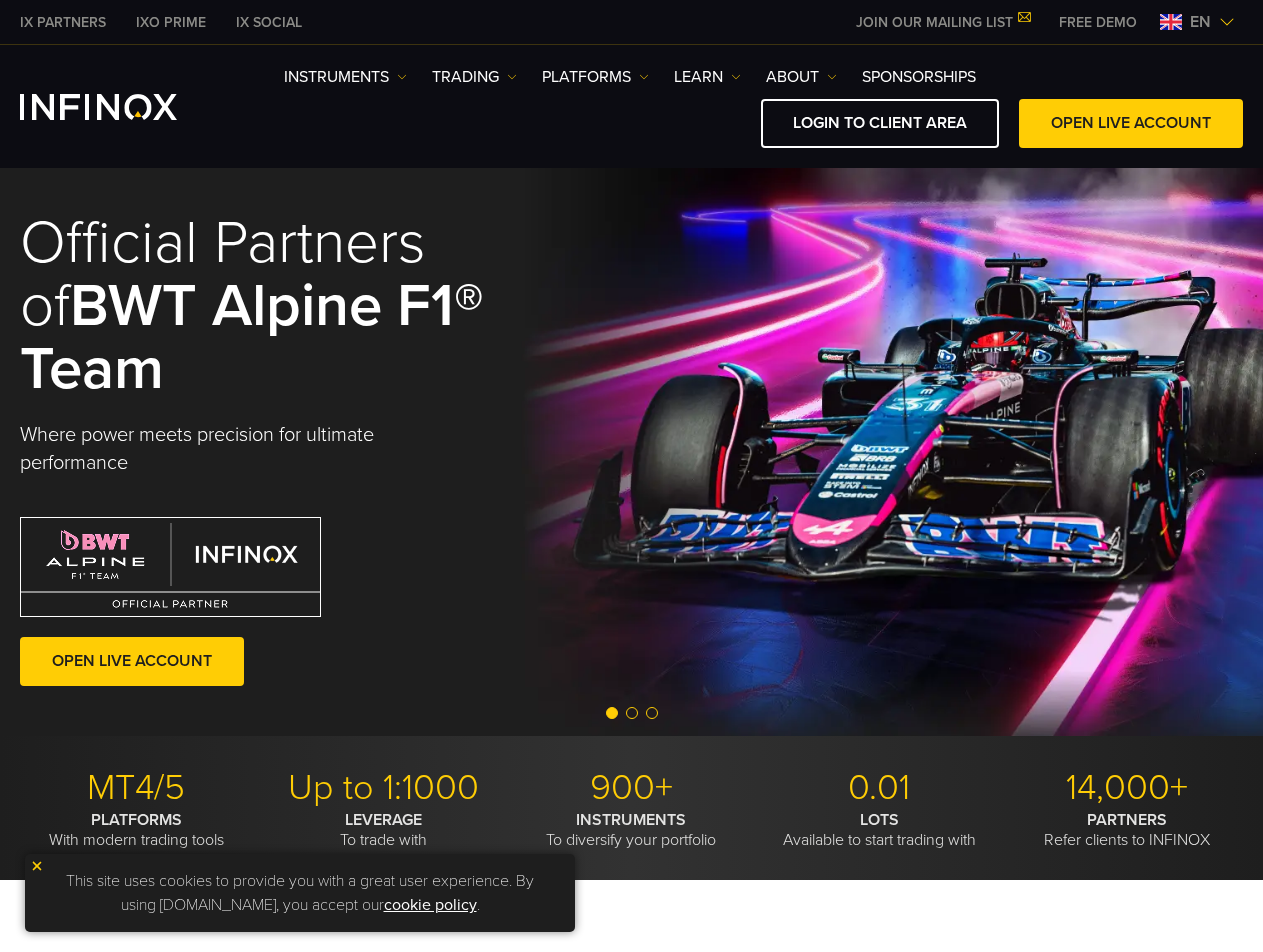 click on "Official Partners of   BWT Alpine F1® Team
Where power meets precision for ultimate performance
Open Live Account" at bounding box center [631, 452] 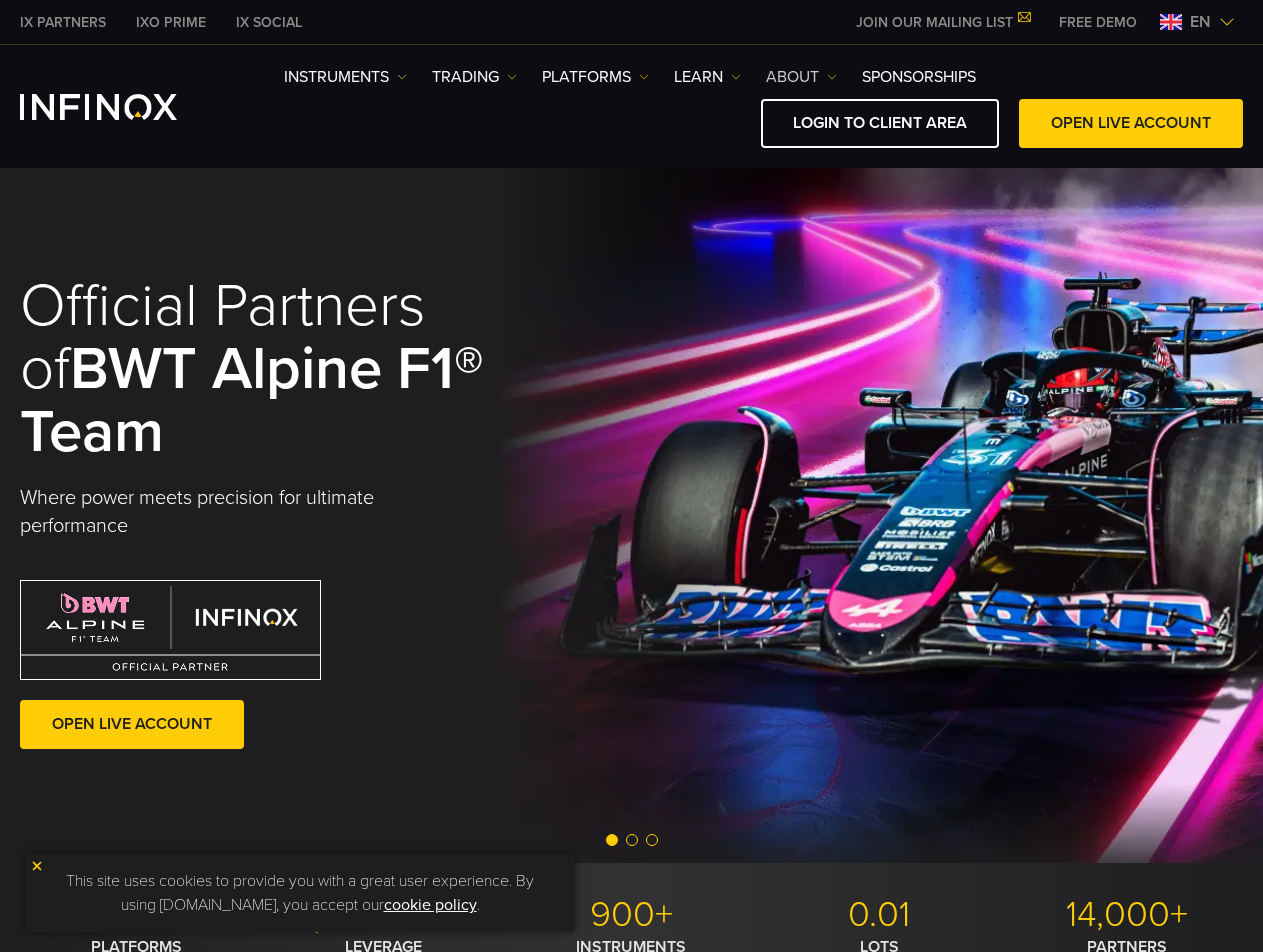 click on "ABOUT" at bounding box center (801, 77) 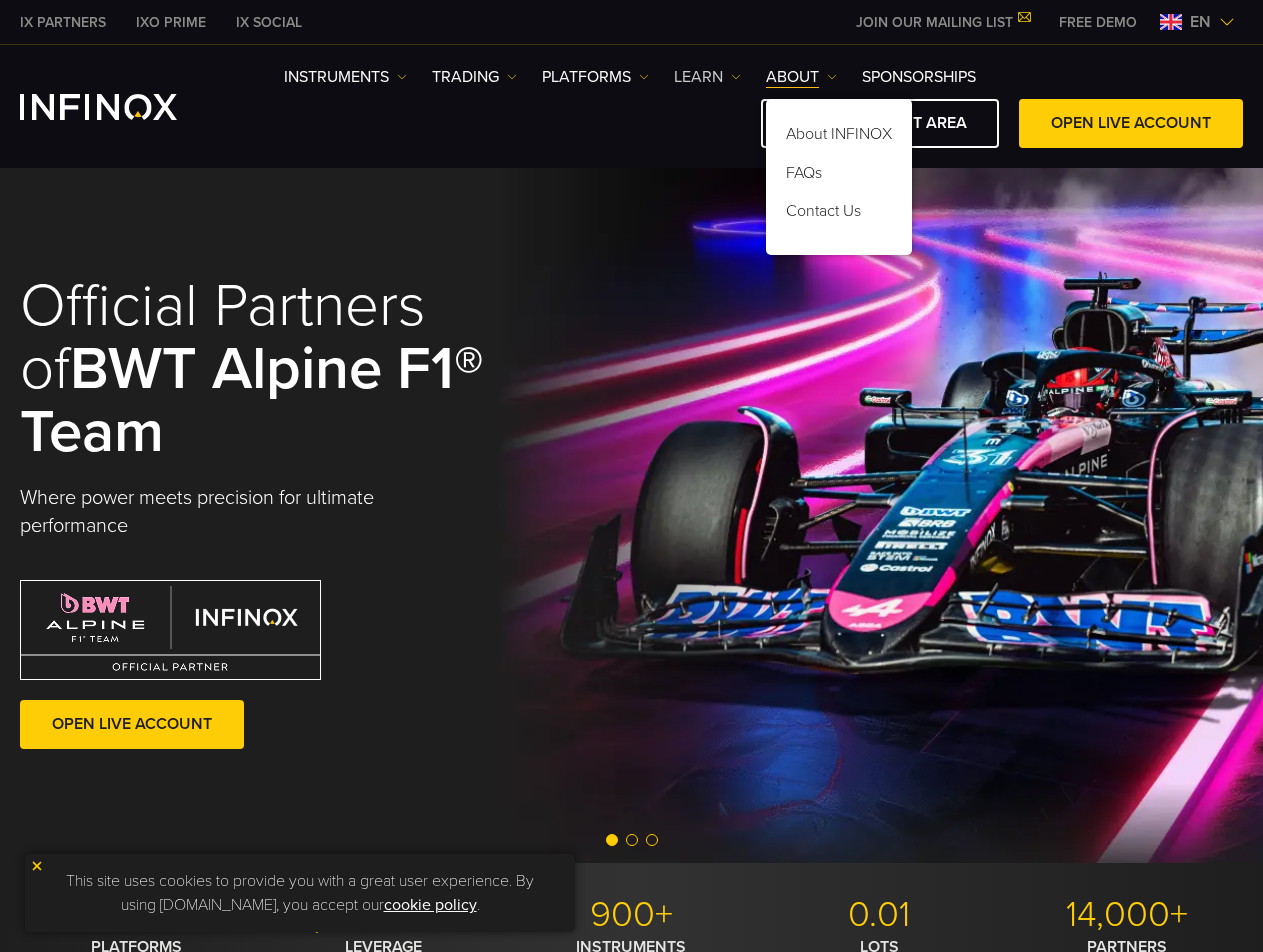 scroll, scrollTop: 0, scrollLeft: 0, axis: both 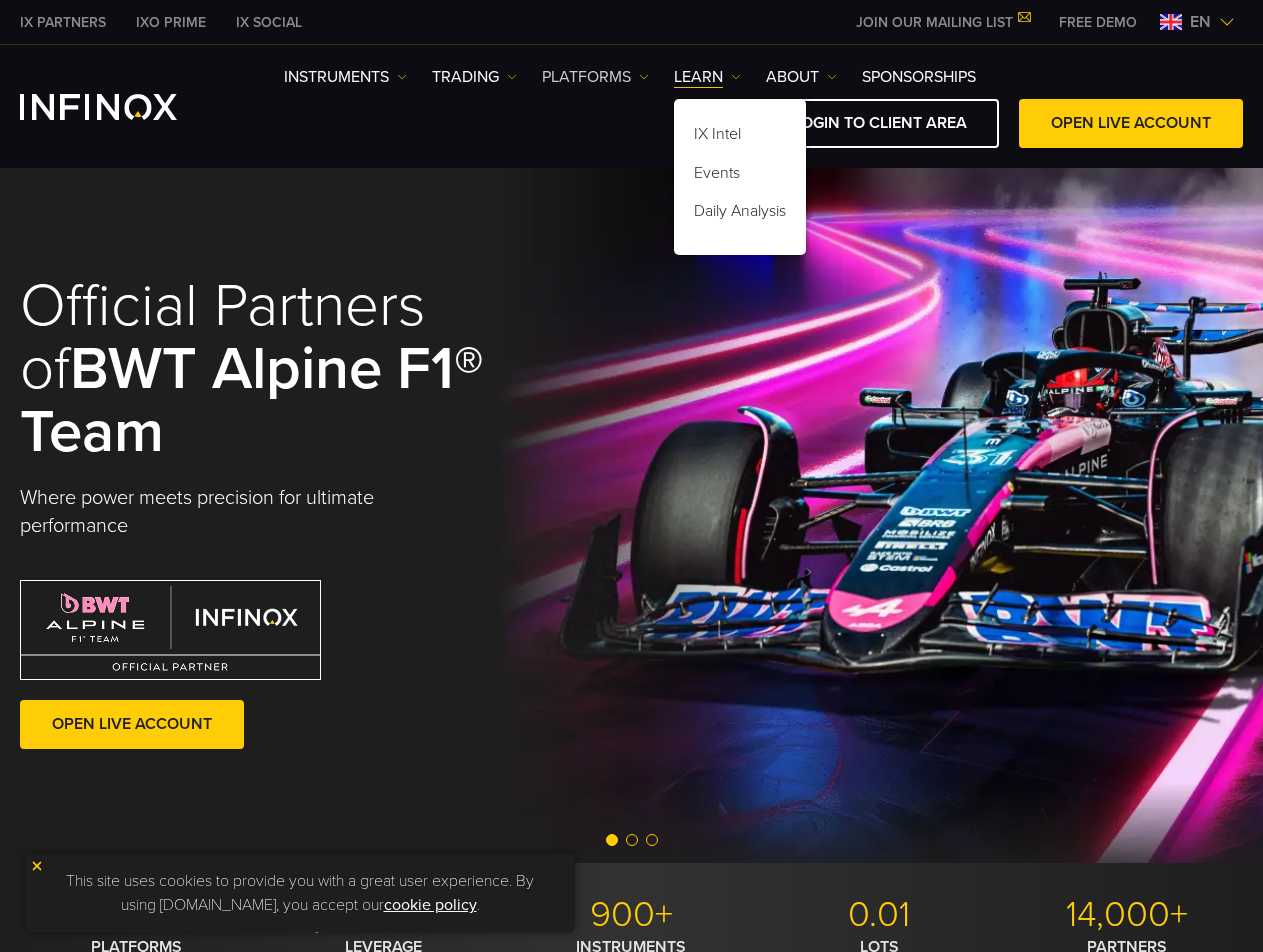 click on "PLATFORMS" at bounding box center (595, 77) 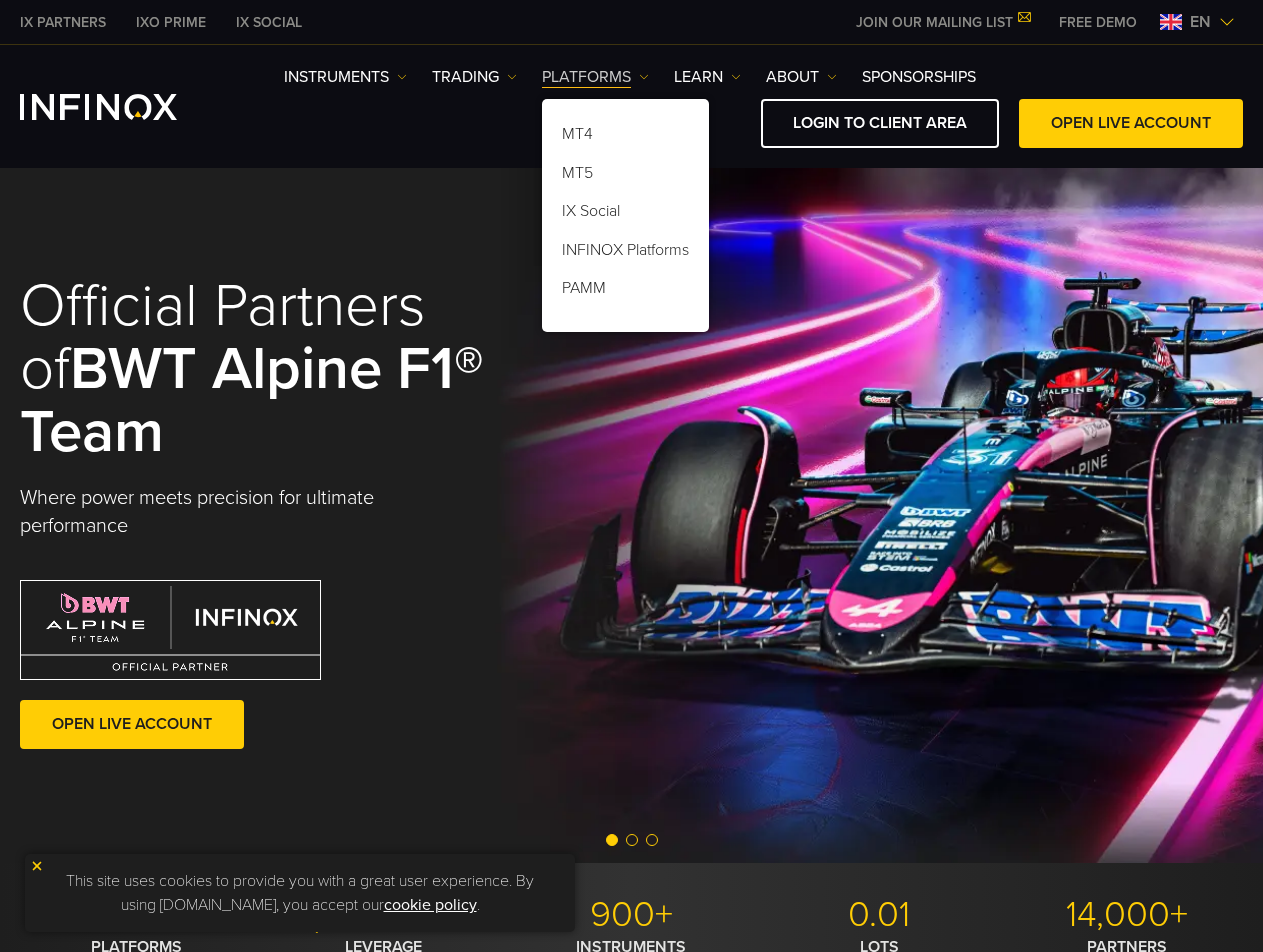 scroll, scrollTop: 0, scrollLeft: 0, axis: both 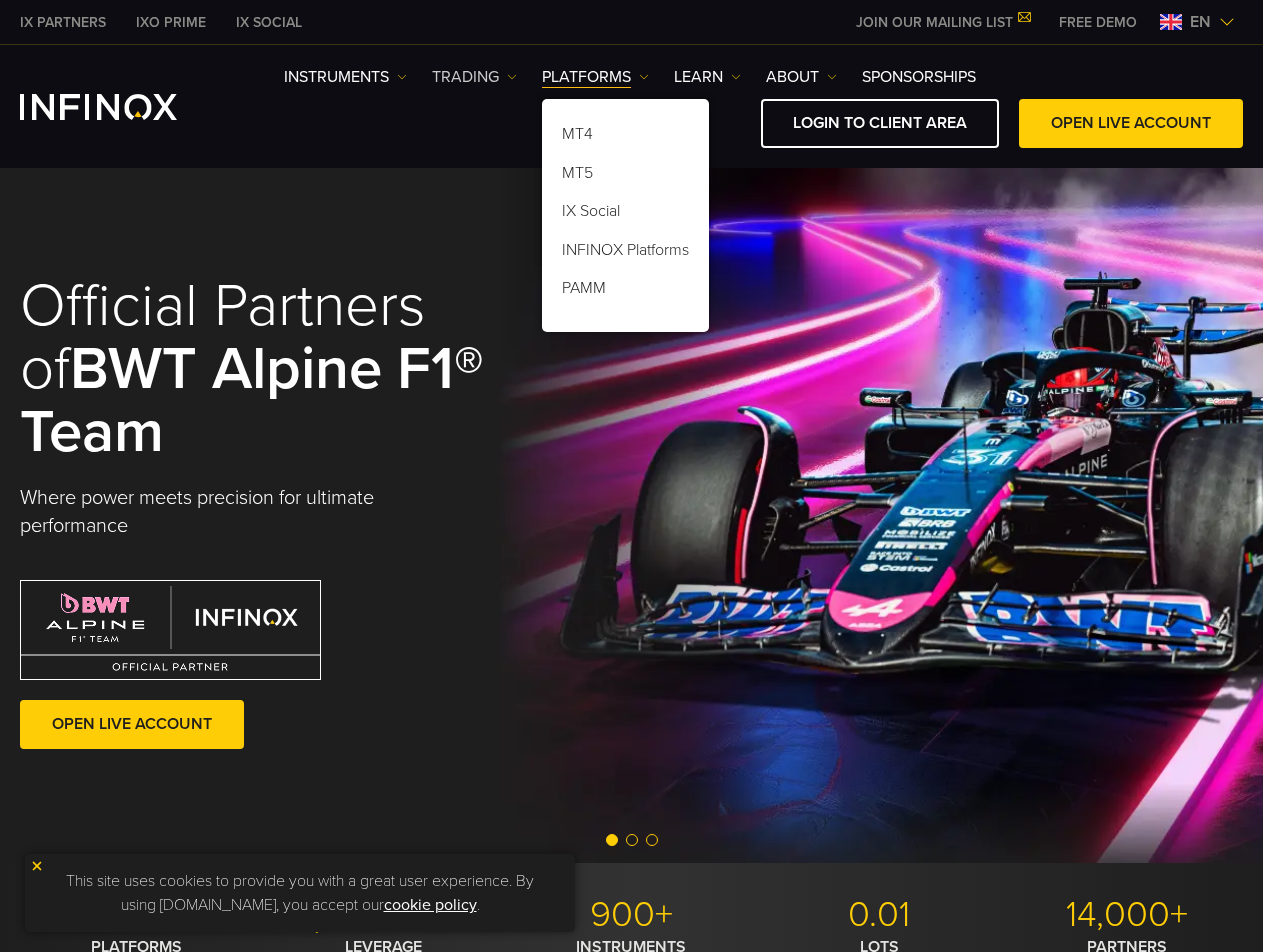 click on "TRADING" at bounding box center [474, 77] 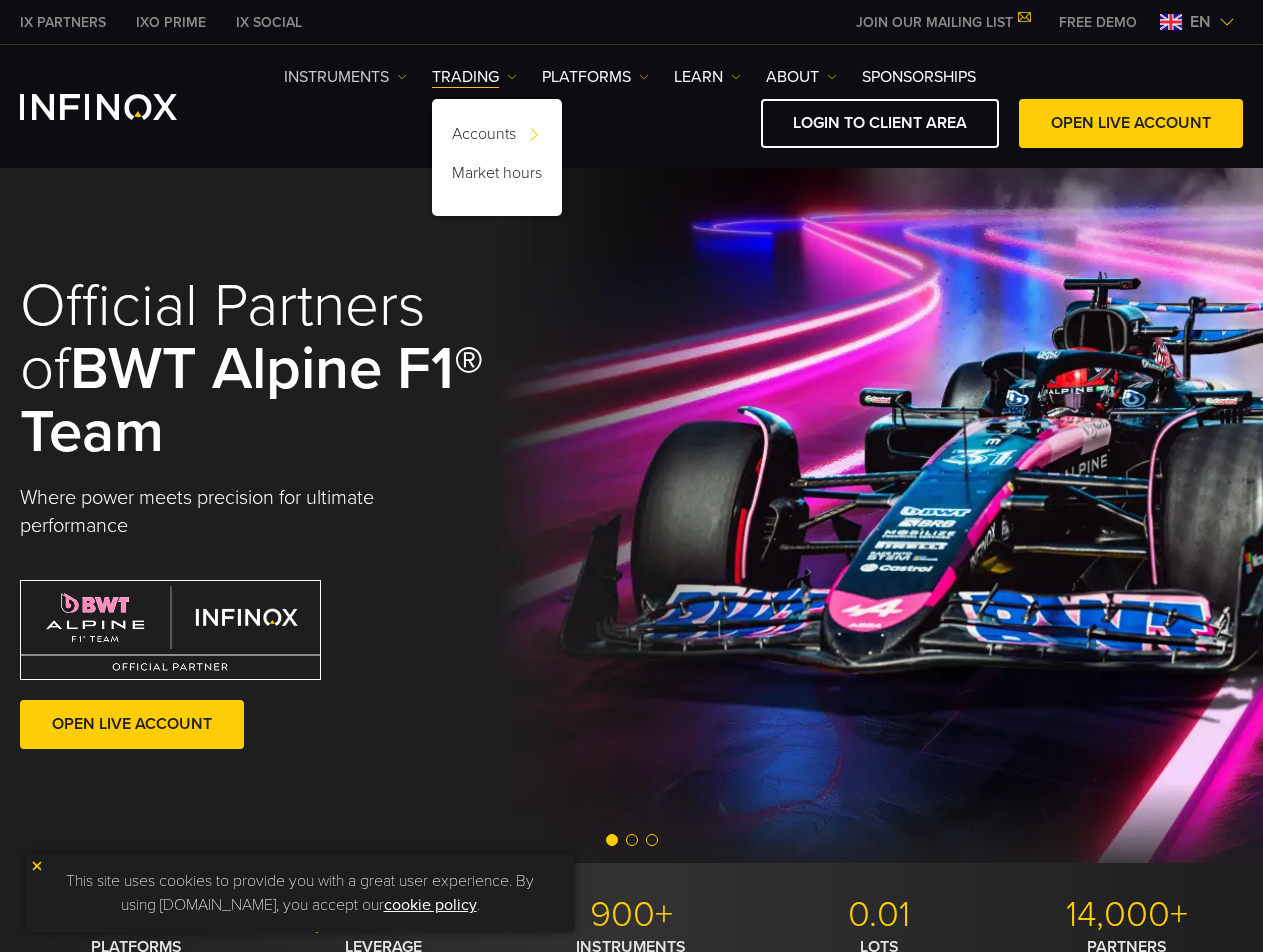 click on "Instruments" at bounding box center [345, 77] 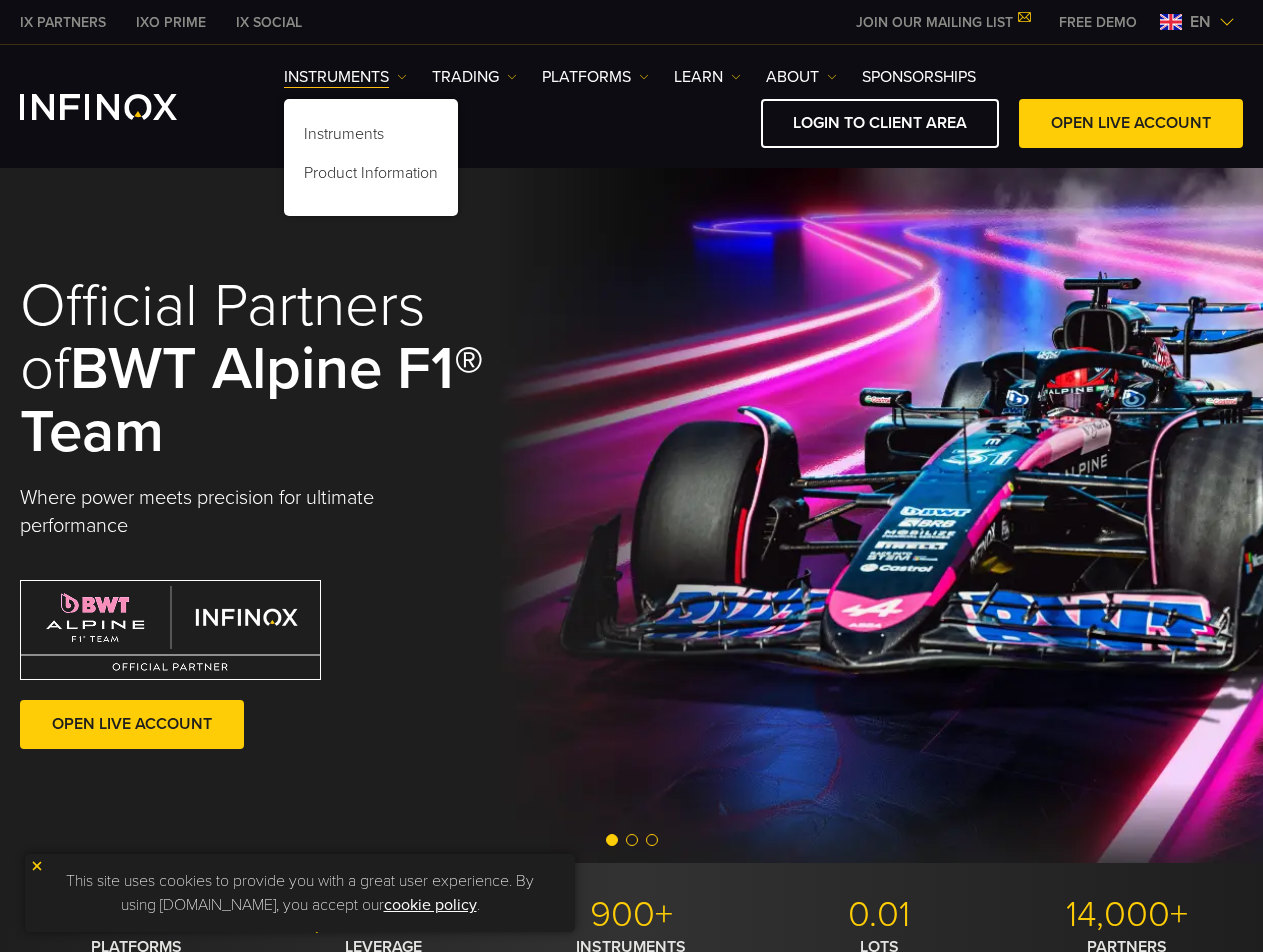 click on "Instruments
Instruments
Product Information
TRADING
DEMO MT4" at bounding box center [763, 106] 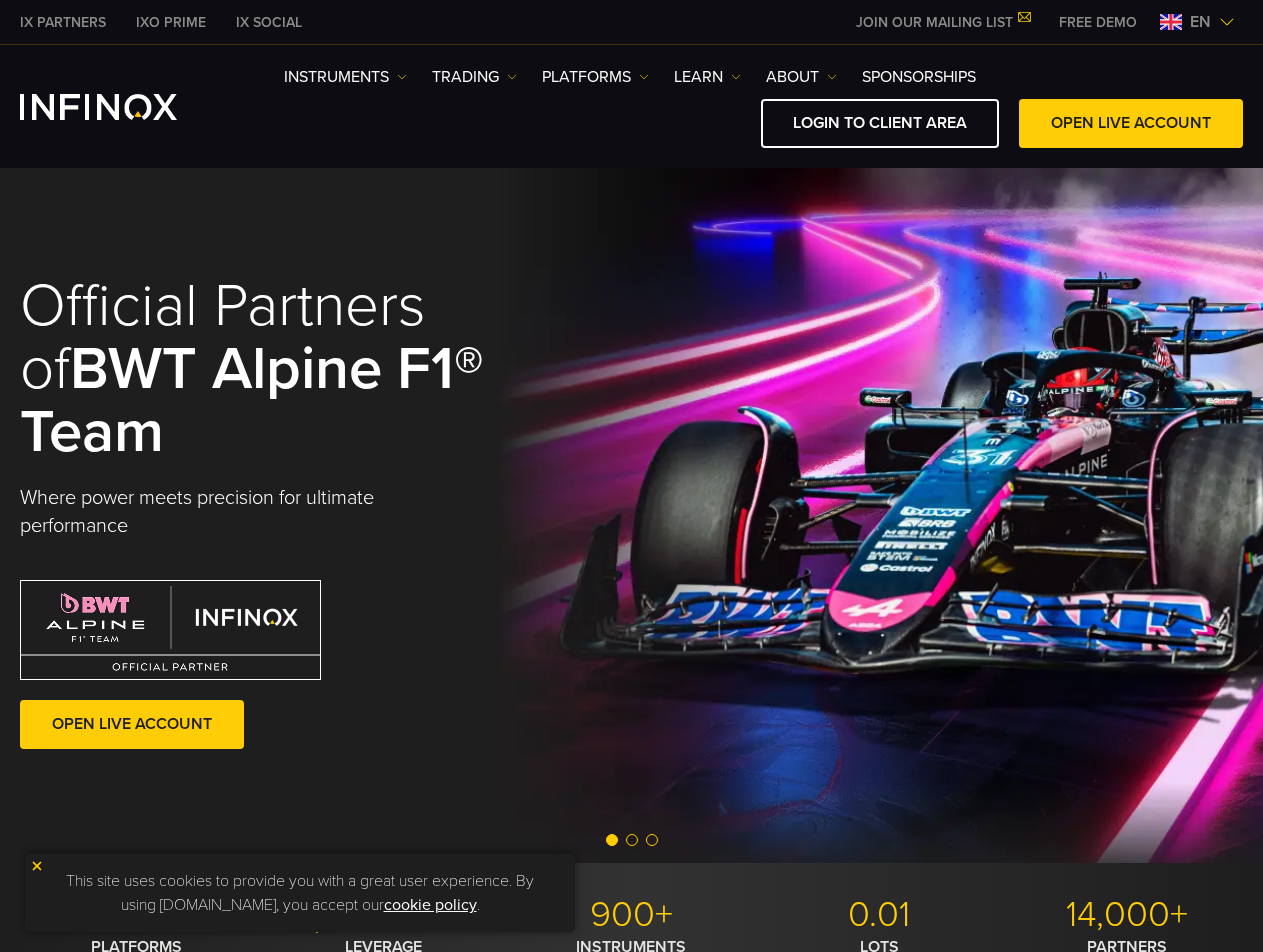 scroll, scrollTop: 0, scrollLeft: 0, axis: both 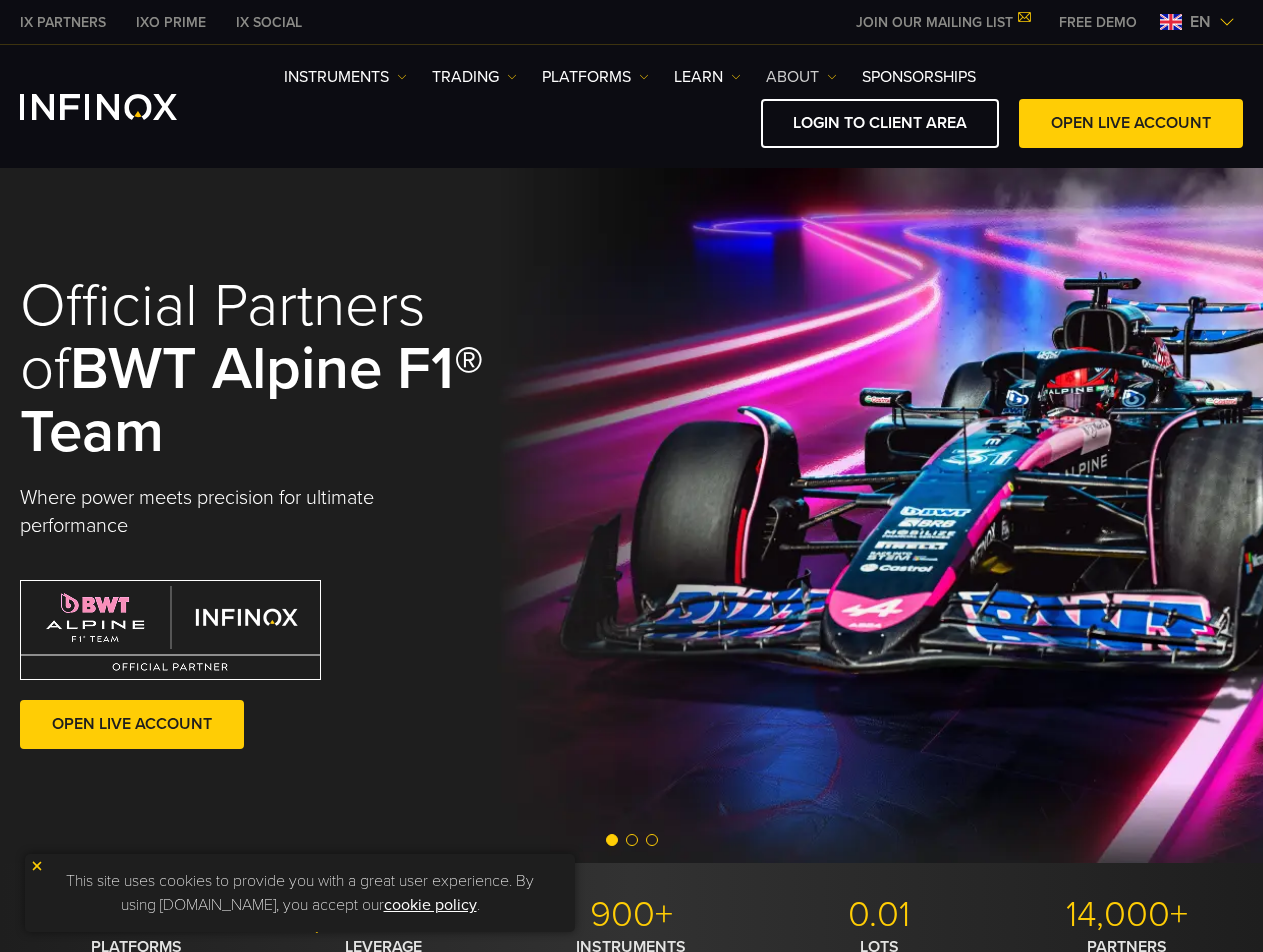 click at bounding box center [832, 77] 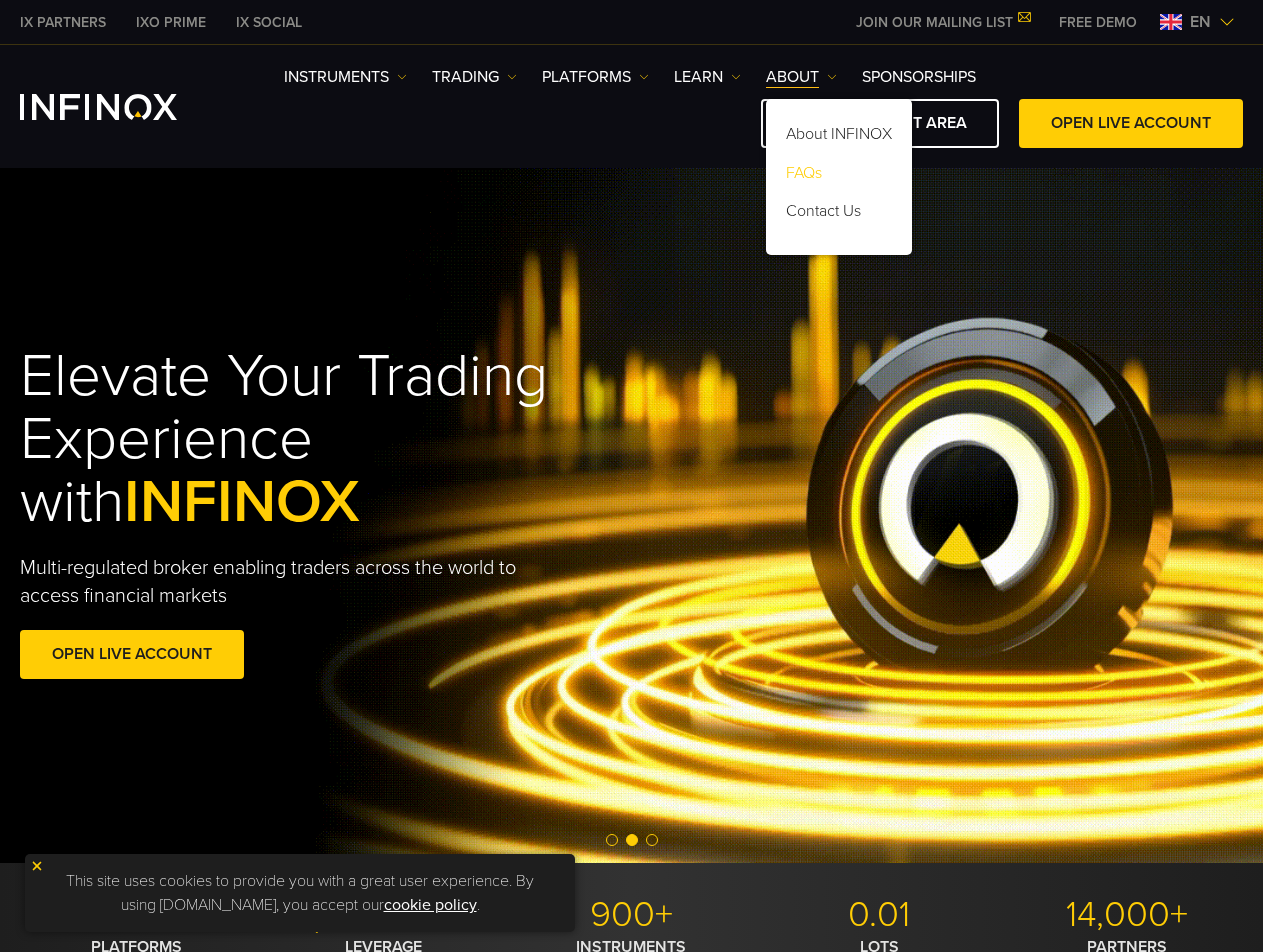 scroll, scrollTop: 0, scrollLeft: 0, axis: both 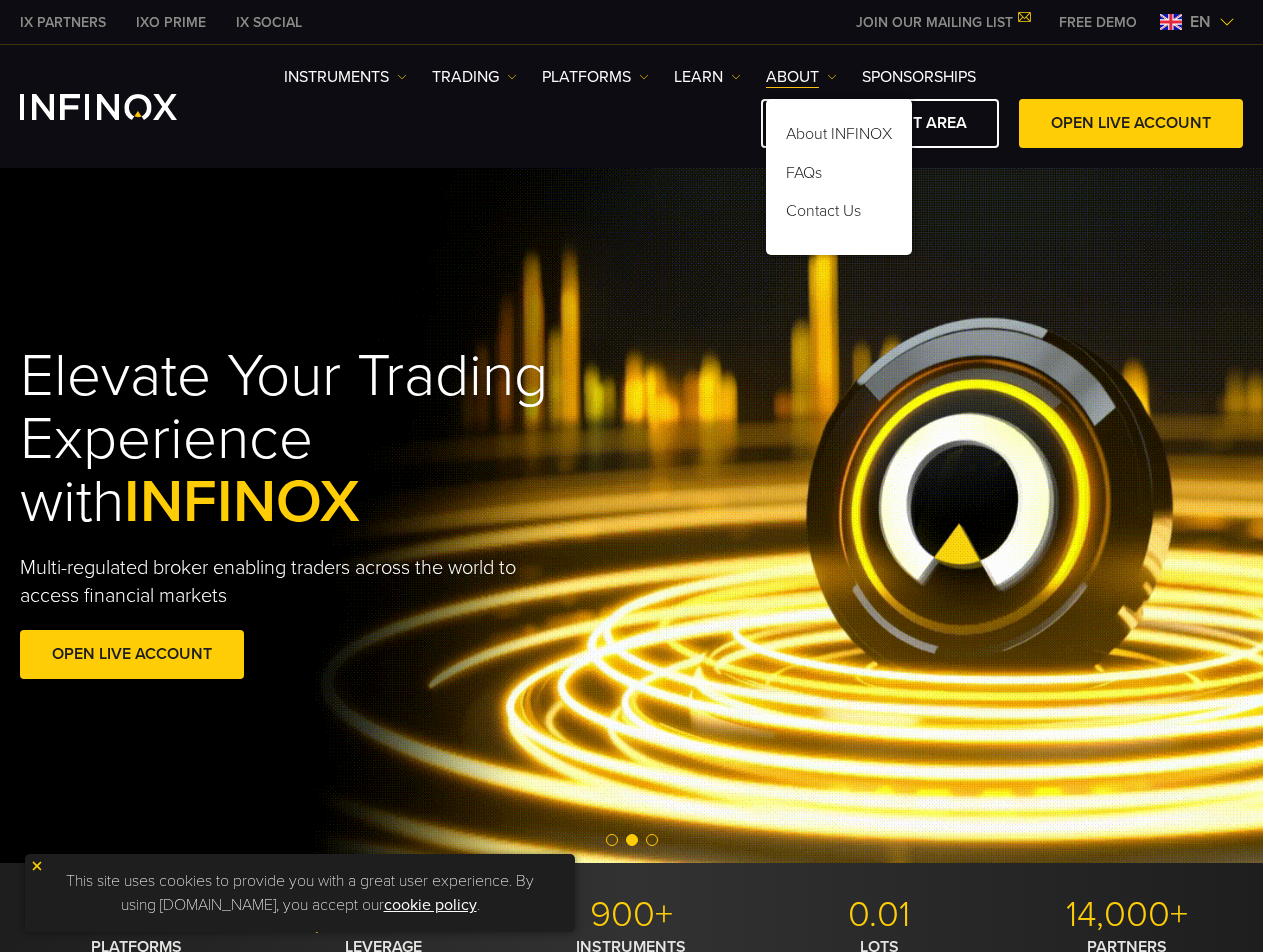 click on "Instruments
Instruments
Product Information
TRADING
DEMO MT4" at bounding box center [763, 106] 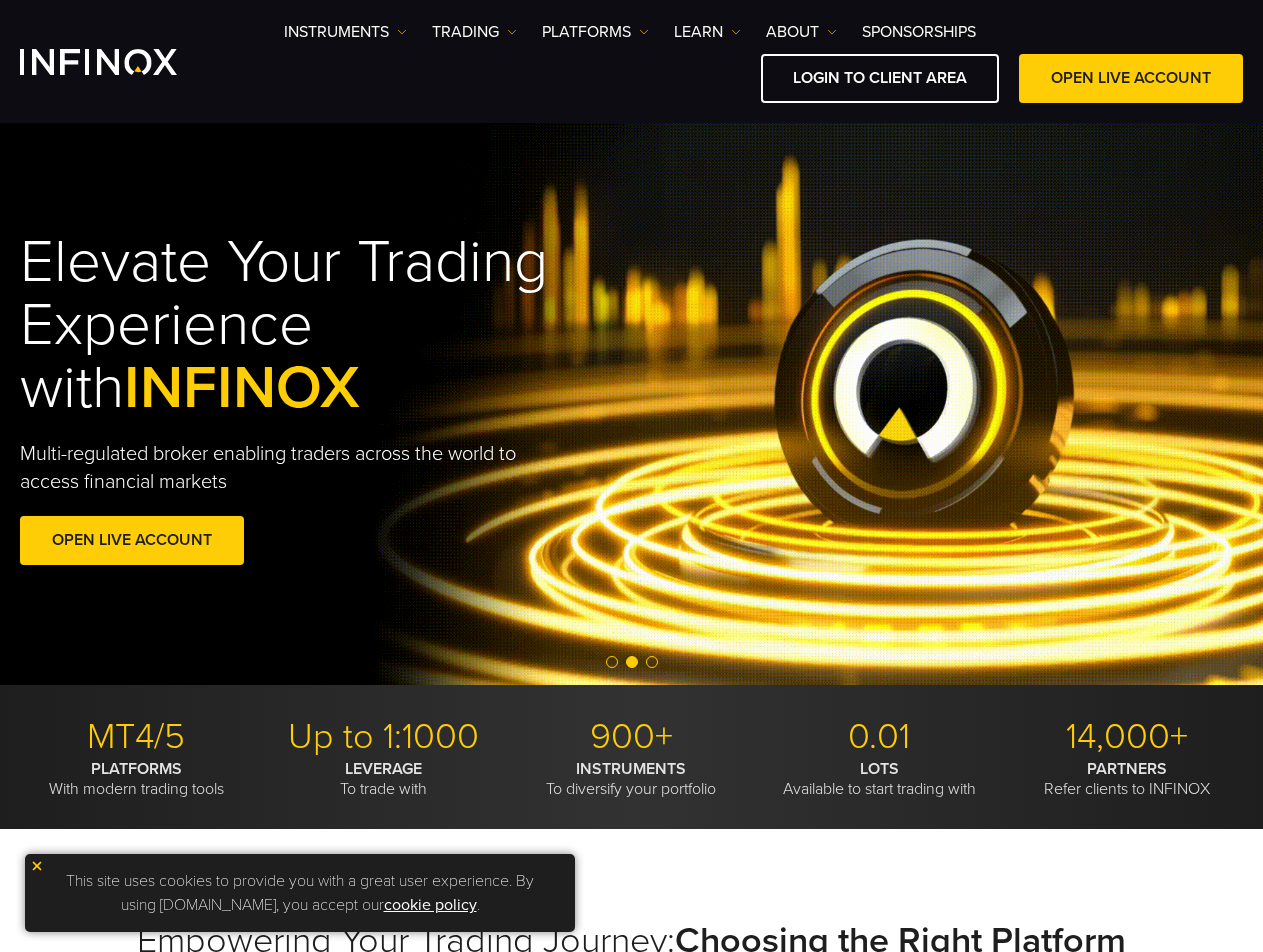 scroll, scrollTop: 0, scrollLeft: 0, axis: both 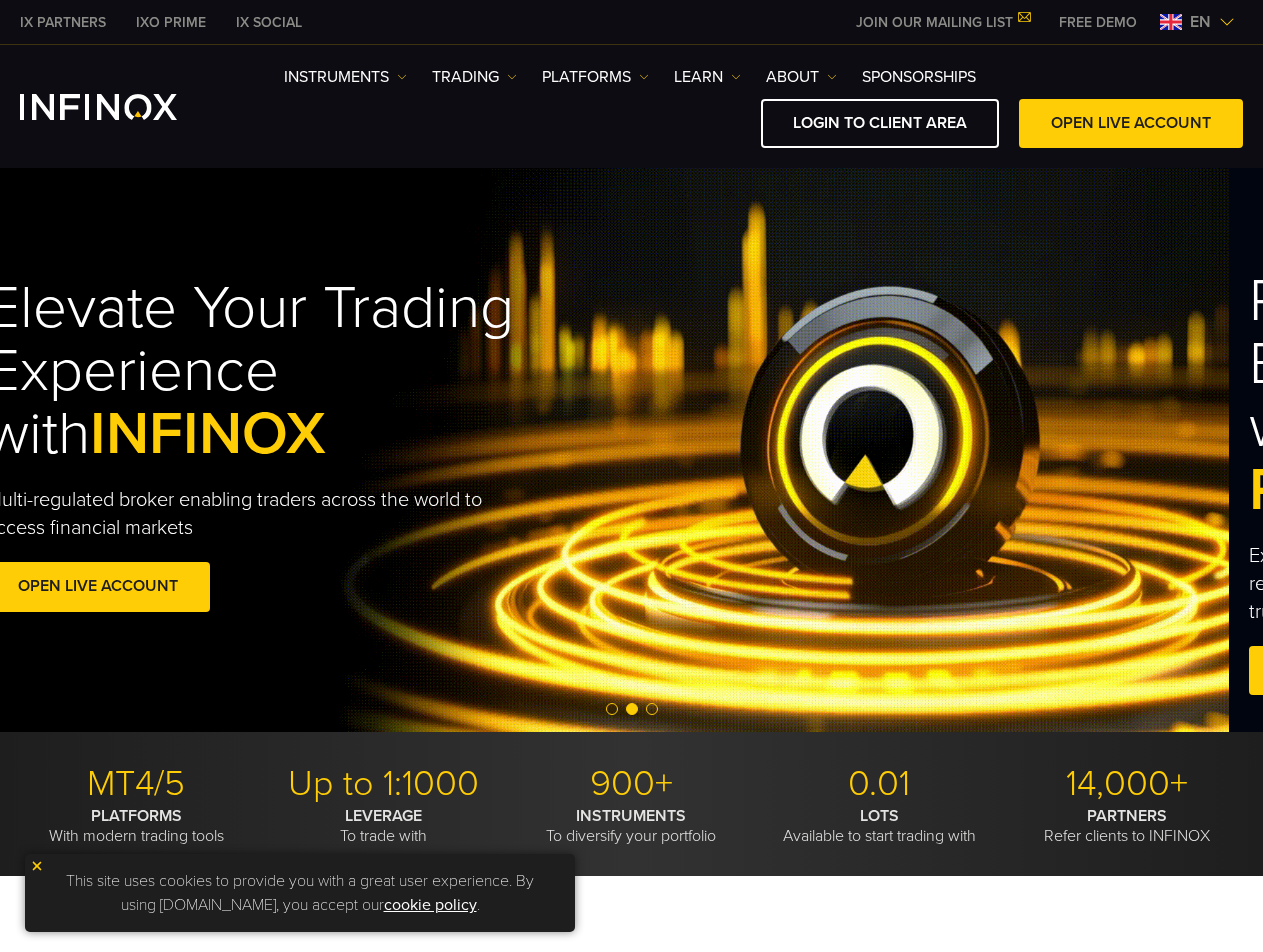 click on "Elevate Your Trading Experience with  INFINOX
Multi-regulated broker enabling traders across the world to access financial markets
OPEN LIVE ACCOUNT
Excellent - 4.4 out of 5 based on 515 Reviews" at bounding box center [597, 447] 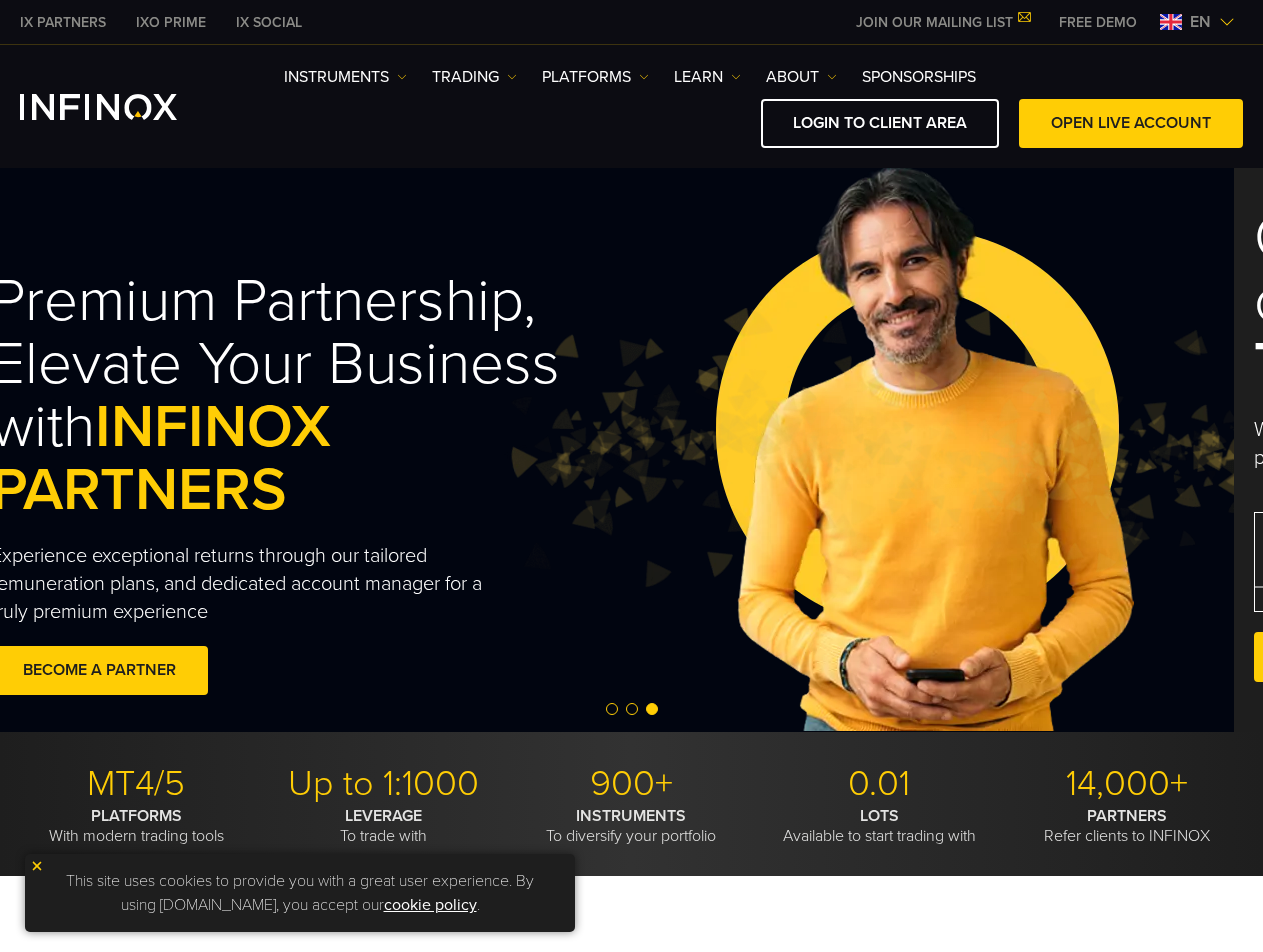 click at bounding box center [924, 448] 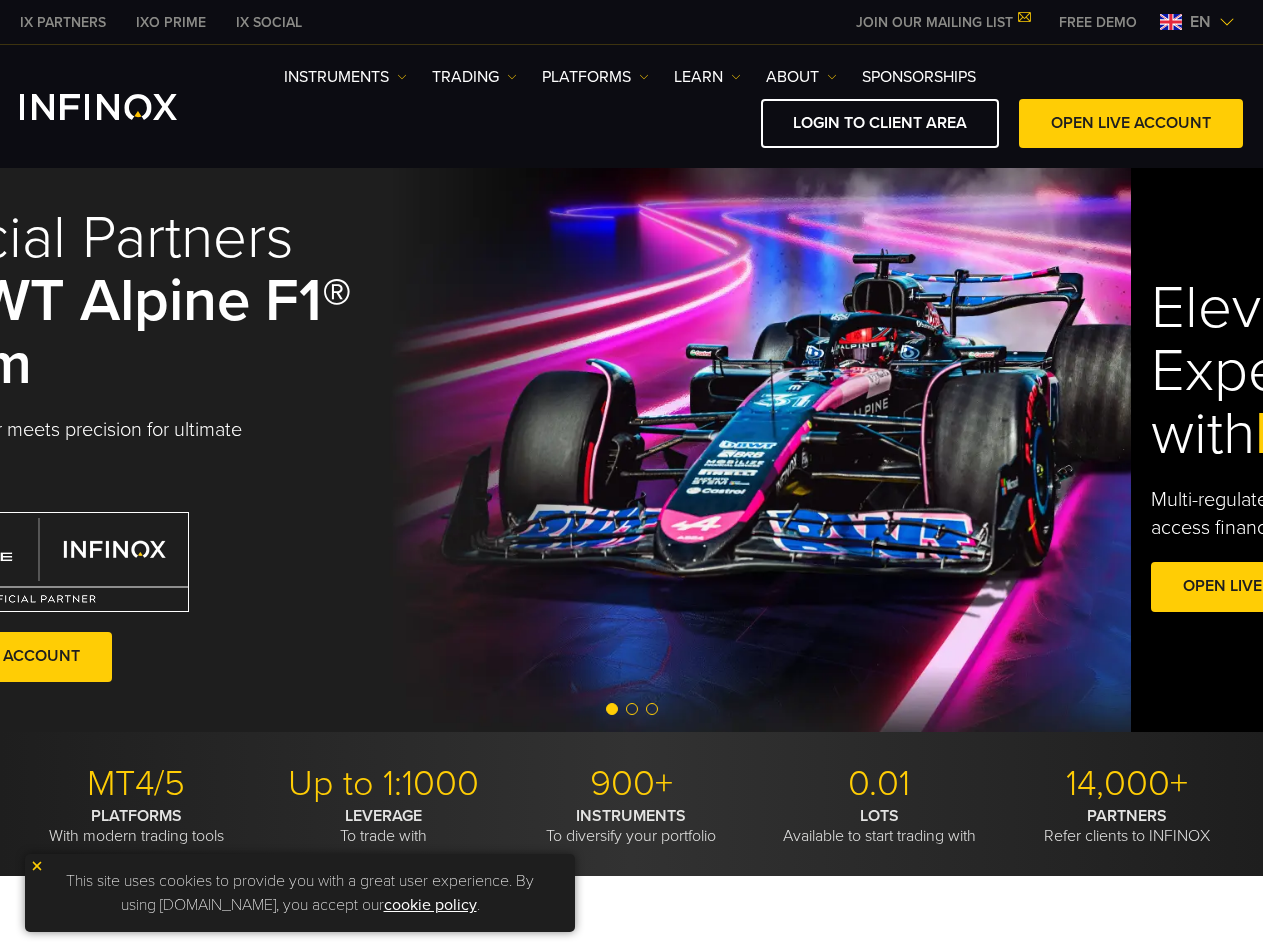 click on "Premium Partnership, Elevate Your Business with  INFINOX PARTNERS
Experience exceptional returns through our tailored remuneration plans, and dedicated account manager for a truly premium experience
BECOME A PARTNER
Excellent - 4.4 out of 5 based on 515 Reviews
INFINOX" at bounding box center (-764, 448) 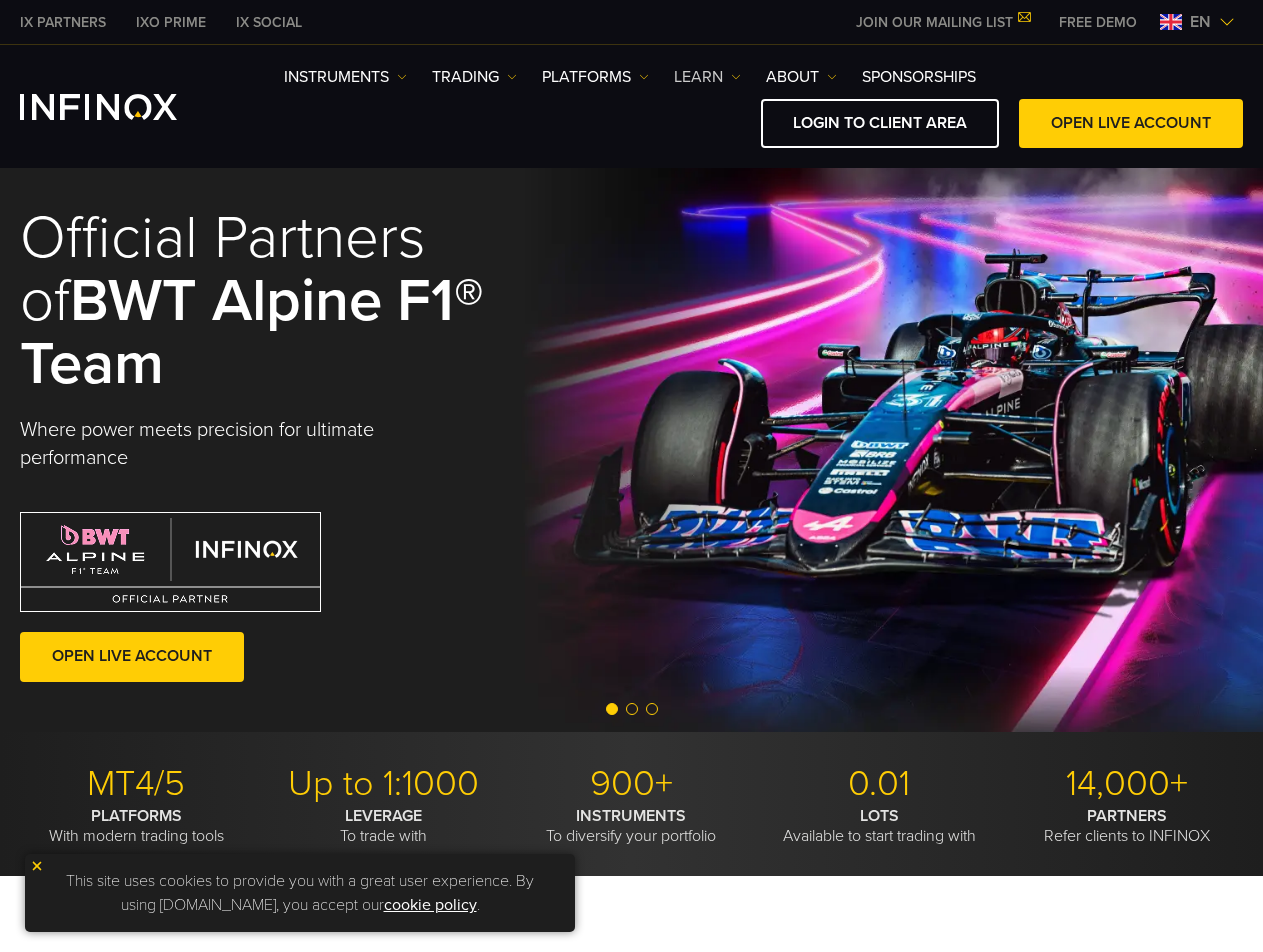 click on "Learn" at bounding box center (707, 77) 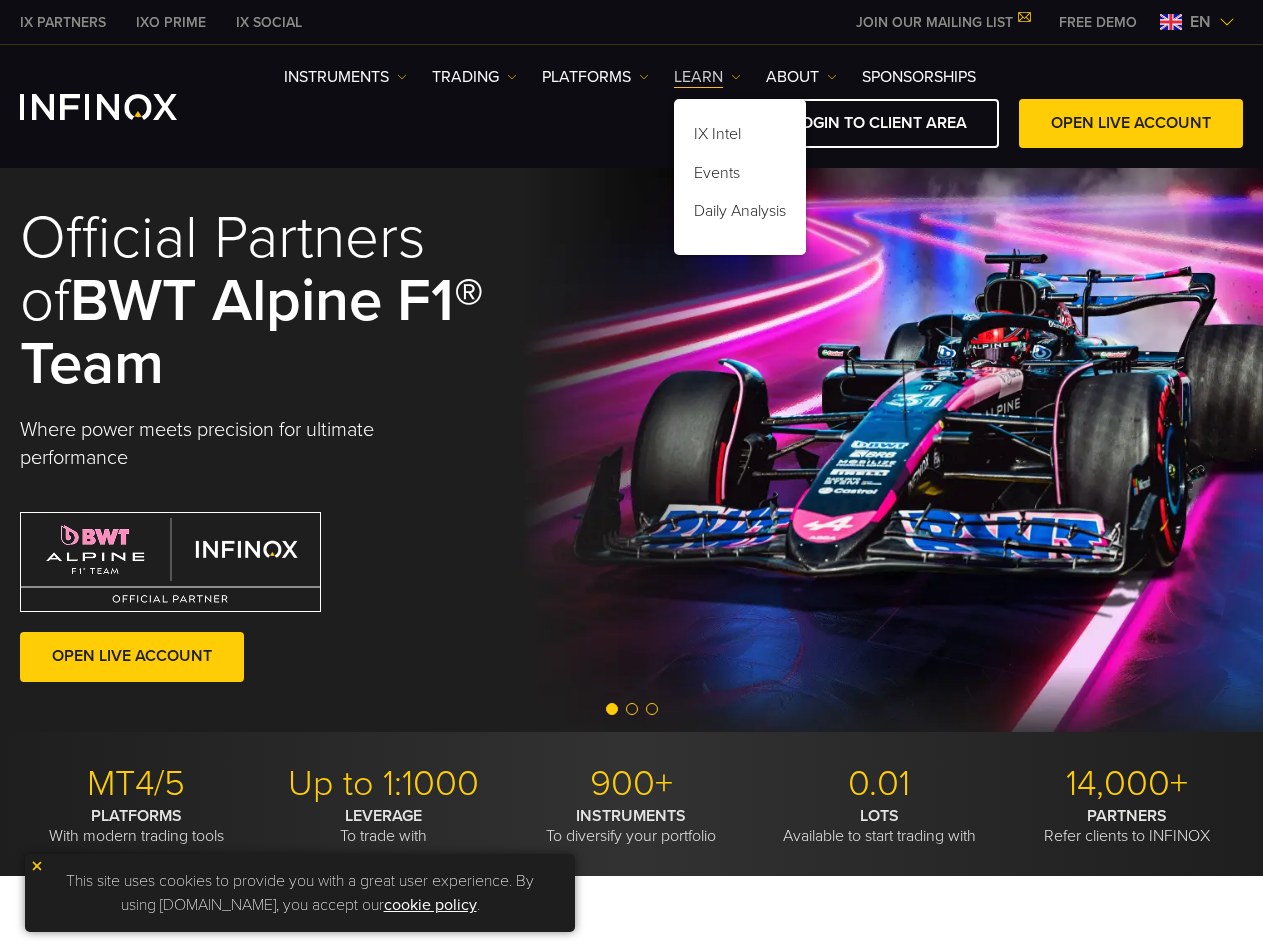 scroll, scrollTop: 0, scrollLeft: 0, axis: both 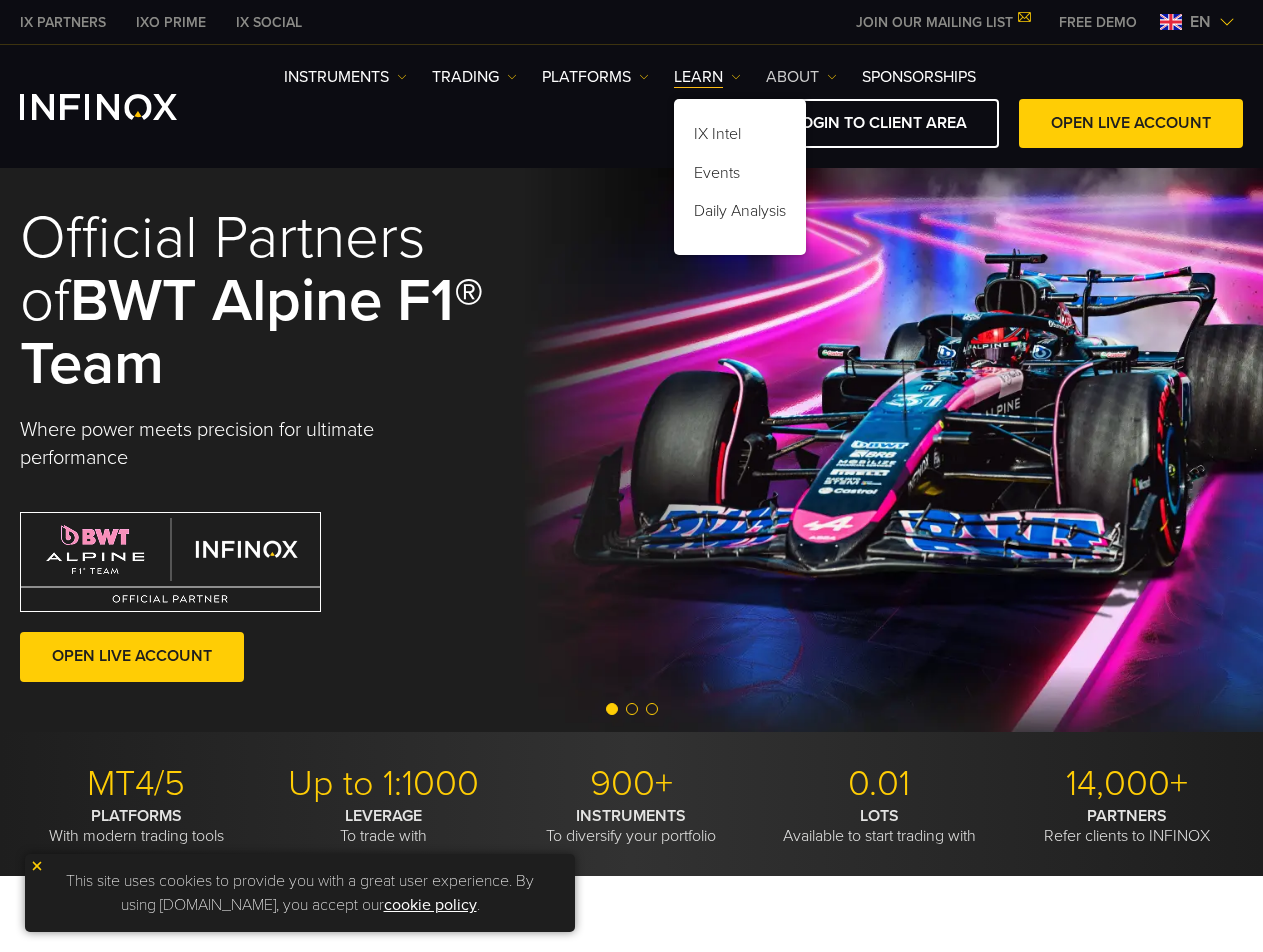 click on "ABOUT" at bounding box center [801, 77] 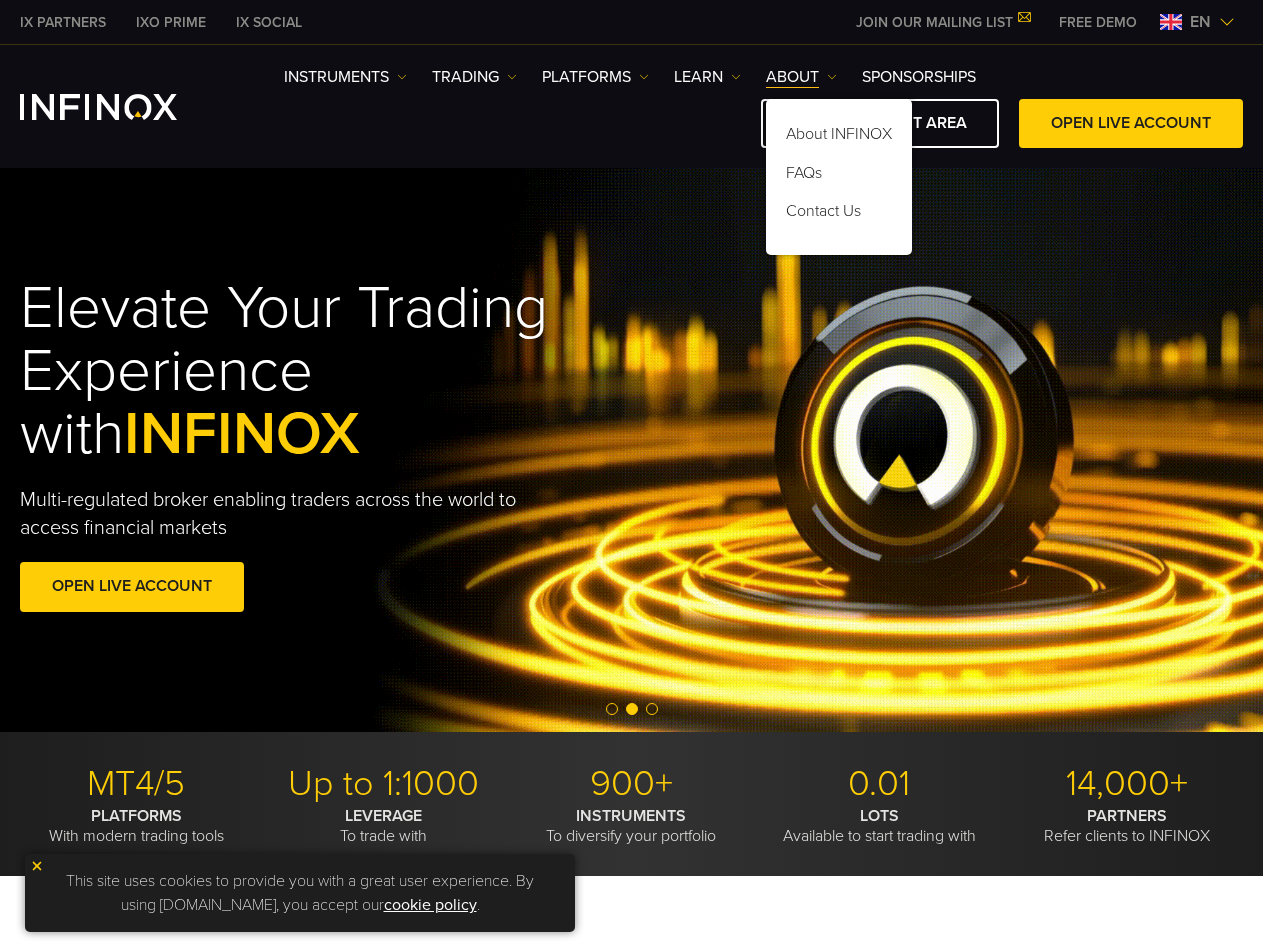 click at bounding box center [1227, 22] 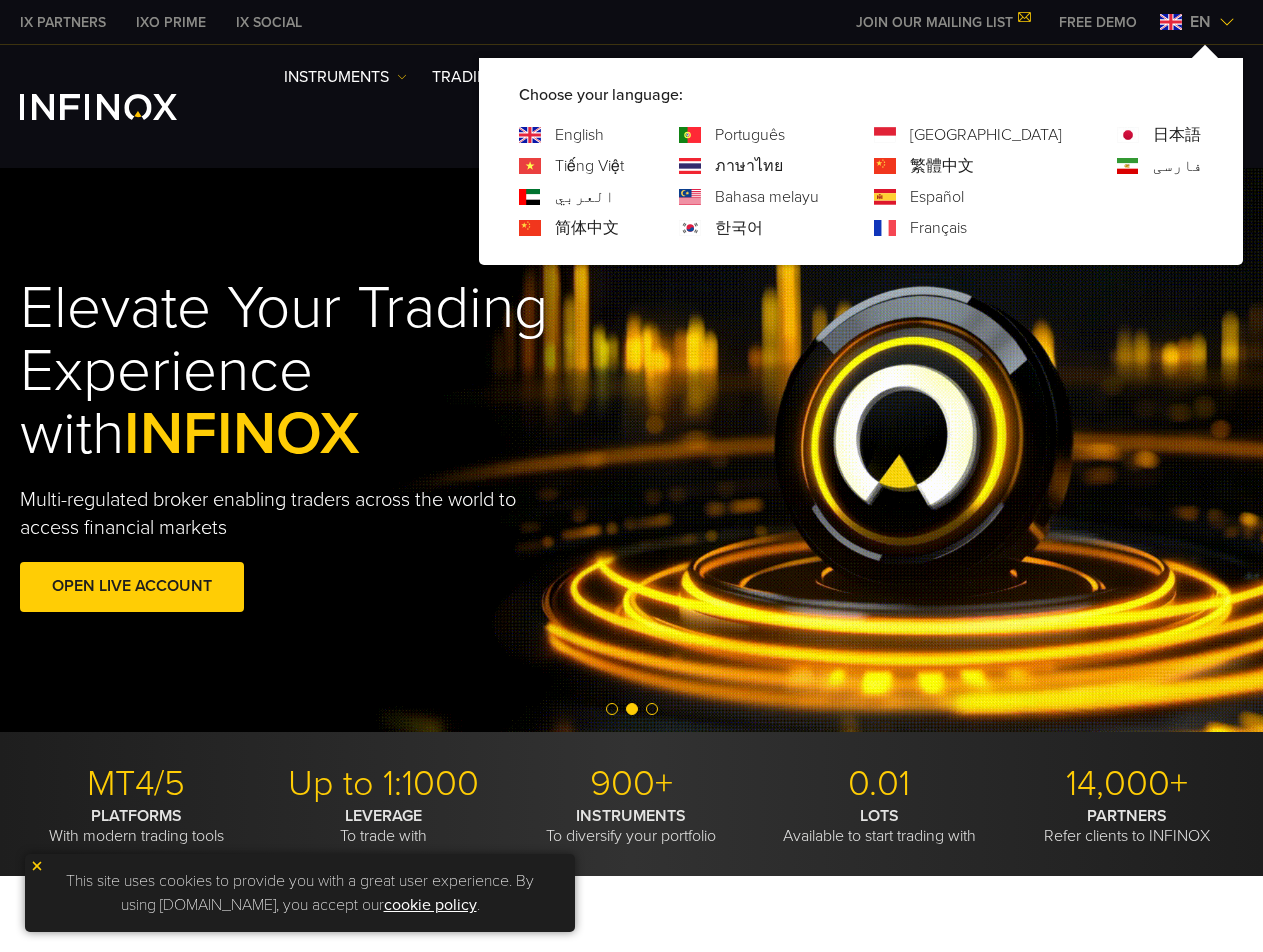 click at bounding box center (1227, 22) 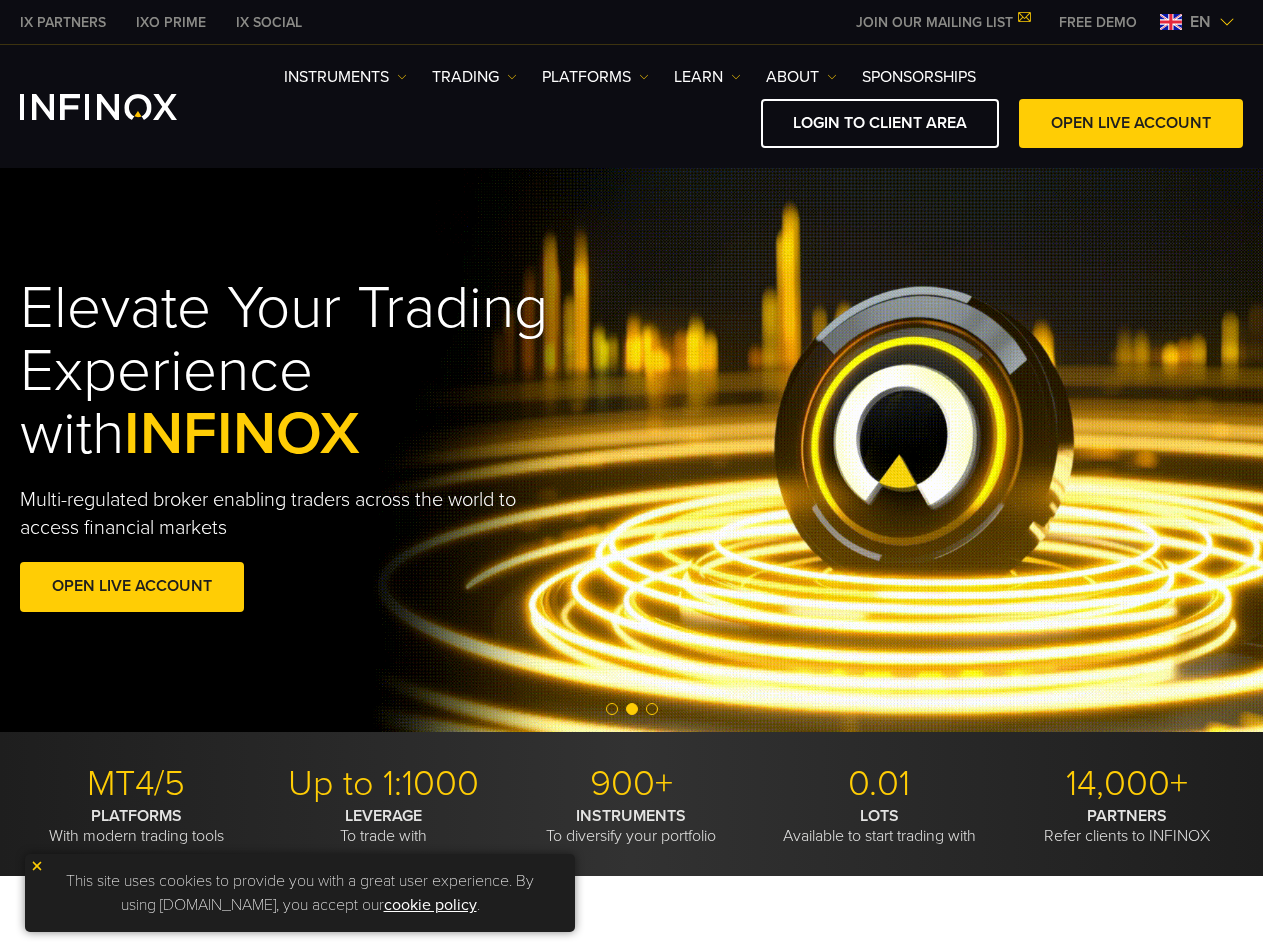 scroll, scrollTop: 0, scrollLeft: 0, axis: both 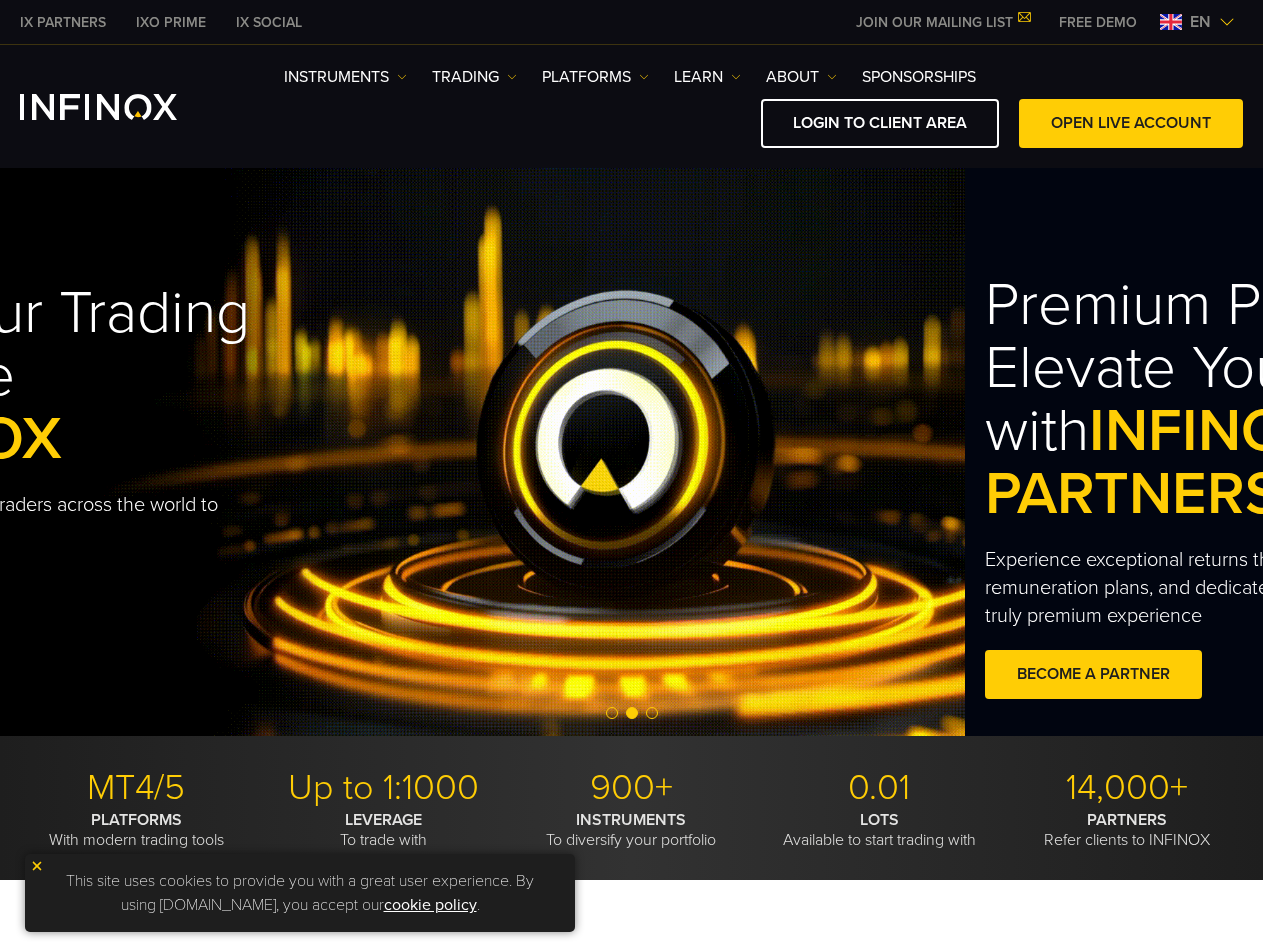 click on "Elevate Your Trading Experience with  INFINOX
Multi-regulated broker enabling traders across the world to access financial markets
OPEN LIVE ACCOUNT
Excellent - 4.4 out of 5 based on 515 Reviews" at bounding box center (333, 452) 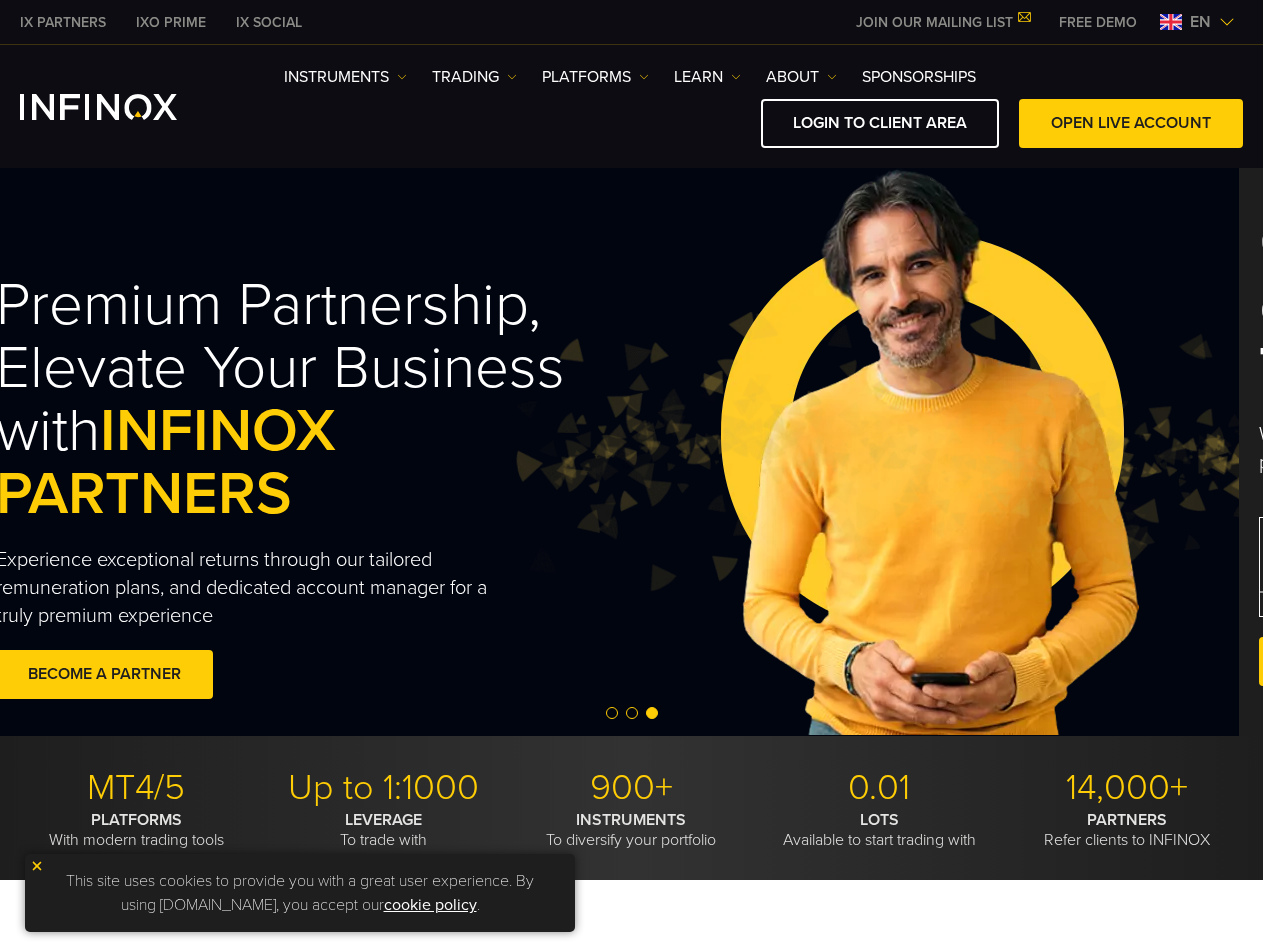 scroll, scrollTop: 0, scrollLeft: 0, axis: both 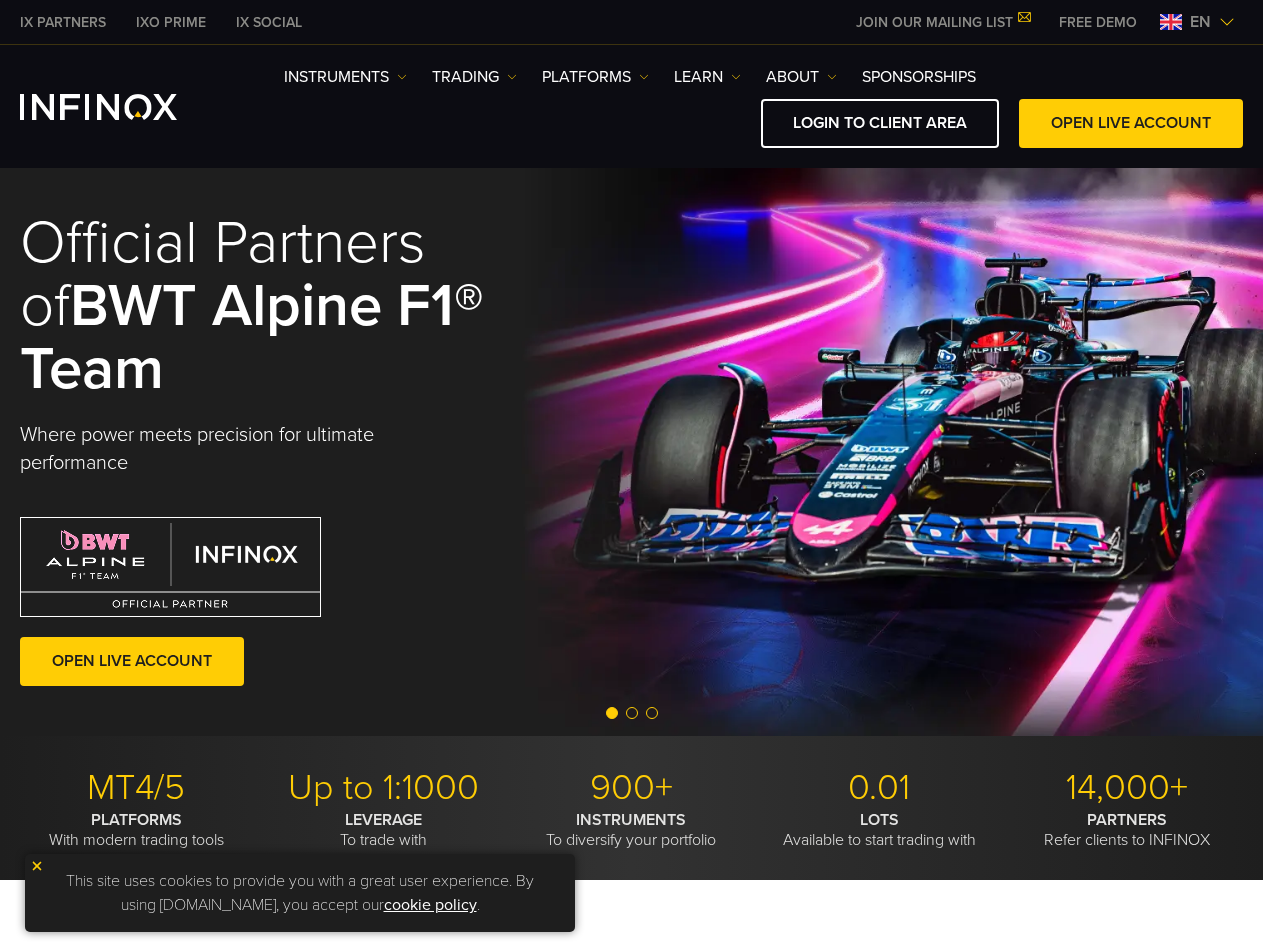 click on "Premium Partnership, Elevate Your Business with  INFINOX PARTNERS
Experience exceptional returns through our tailored remuneration plans, and dedicated account manager for a truly premium experience
BECOME A PARTNER
Excellent - 4.4 out of 5 based on 515 Reviews
INFINOX" at bounding box center [-4421, 452] 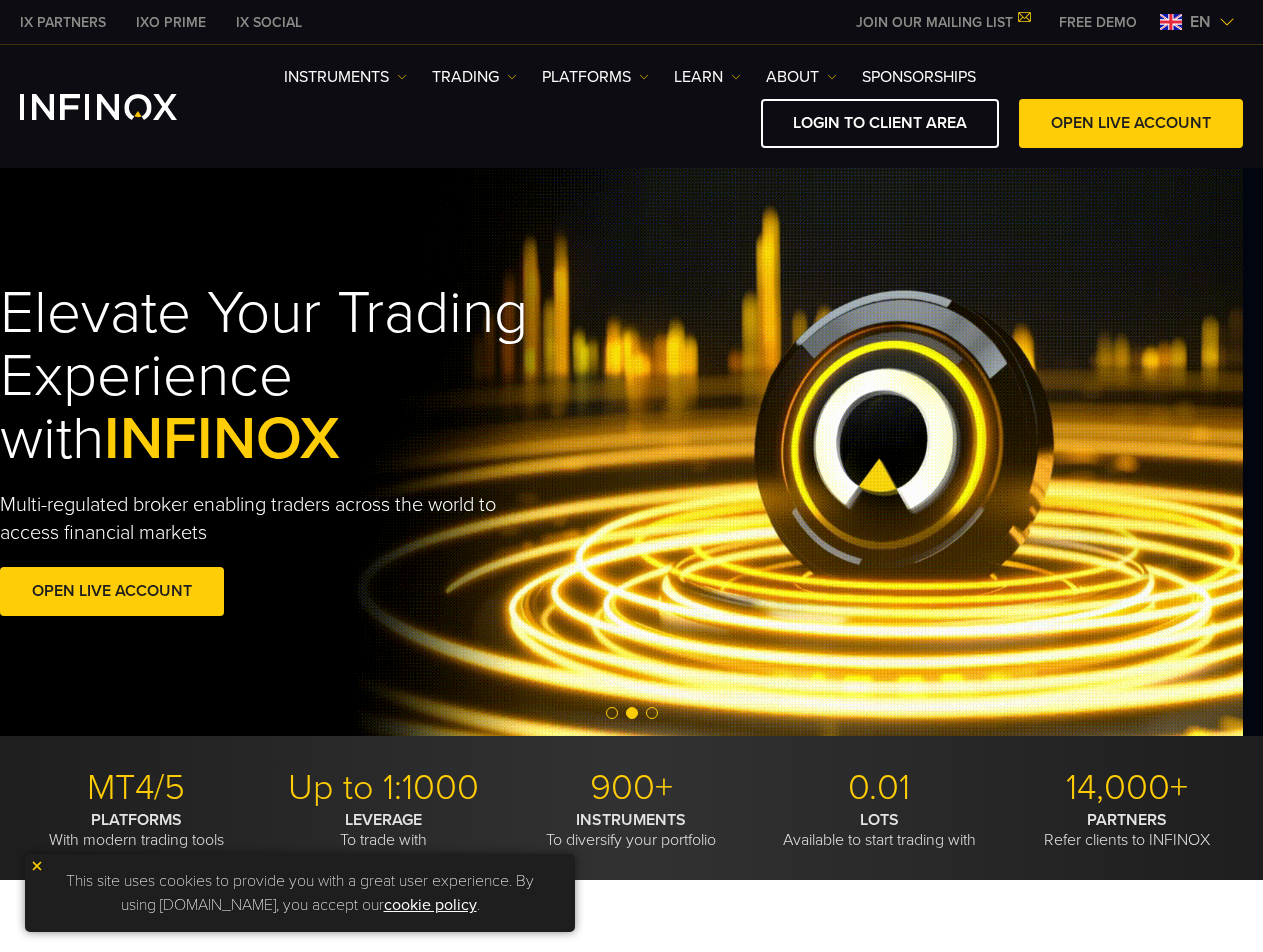 click on "Elevate Your Trading Experience with  INFINOX
Multi-regulated broker enabling traders across the world to access financial markets
OPEN LIVE ACCOUNT
Excellent - 4.4 out of 5 based on 515 Reviews" at bounding box center (611, 452) 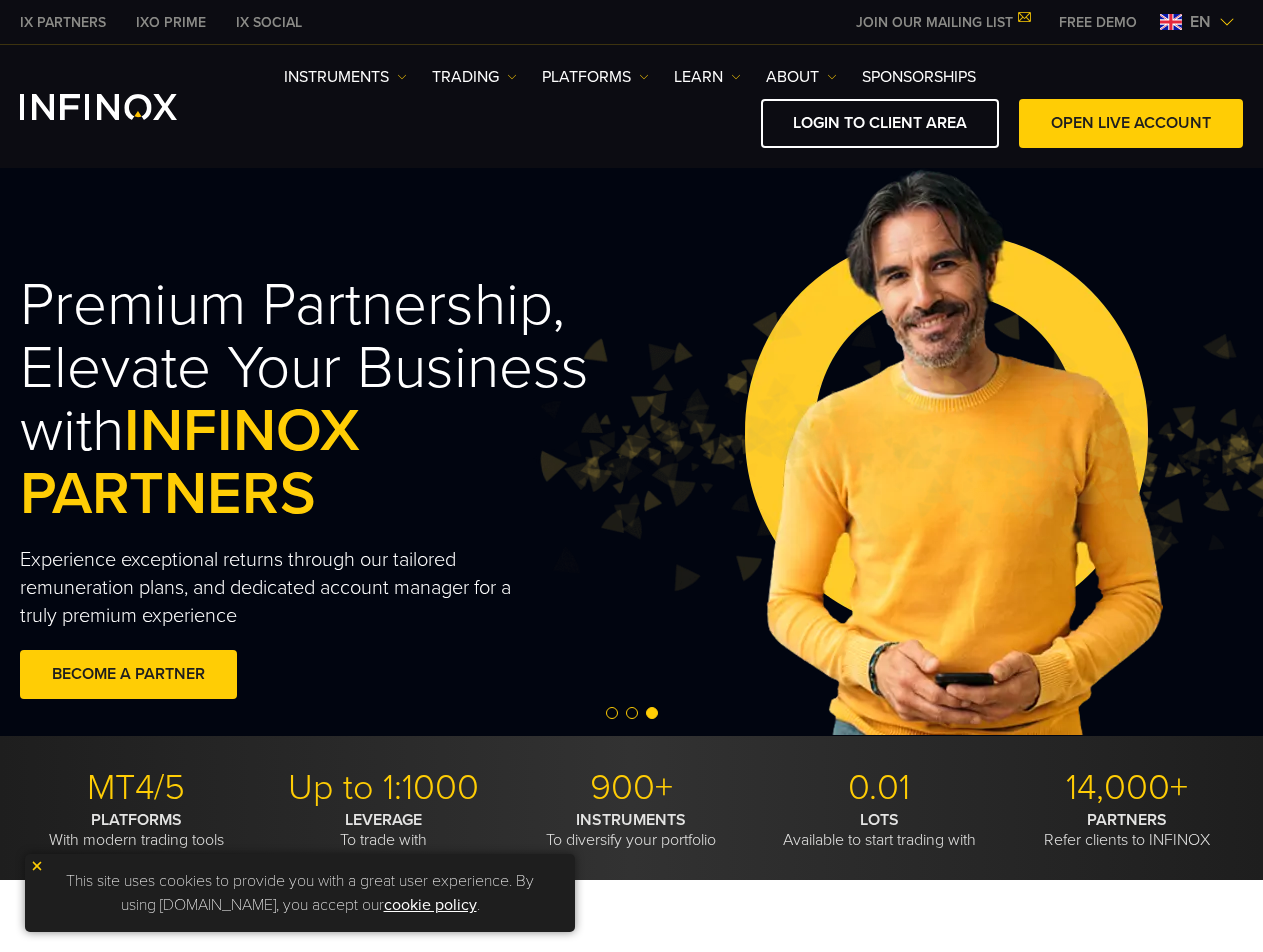 scroll, scrollTop: 0, scrollLeft: 0, axis: both 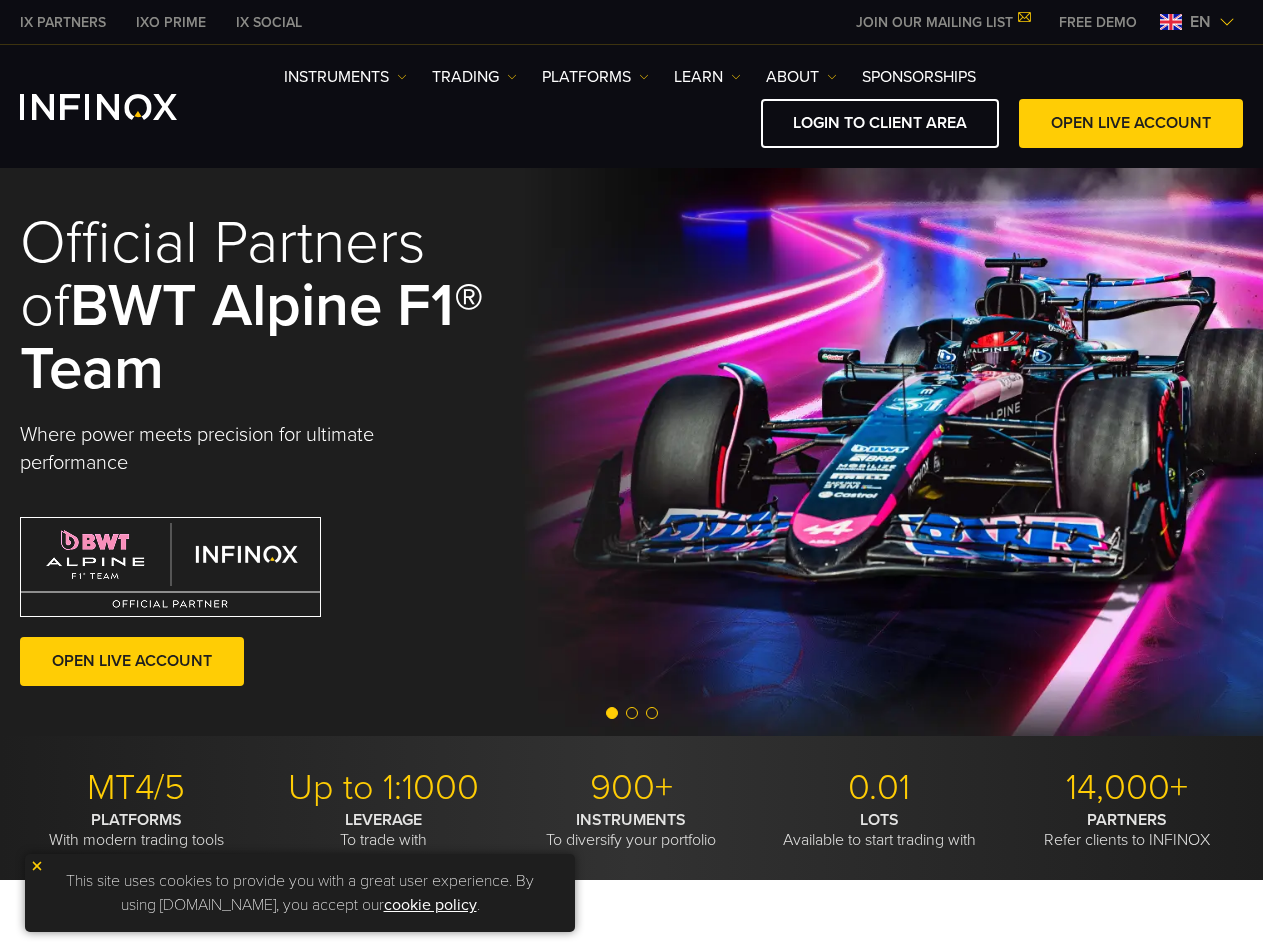 click on "Premium Partnership, Elevate Your Business with  INFINOX PARTNERS
Experience exceptional returns through our tailored remuneration plans, and dedicated account manager for a truly premium experience
BECOME A PARTNER
Excellent - 4.4 out of 5 based on 515 Reviews
INFINOX" at bounding box center [-4421, 452] 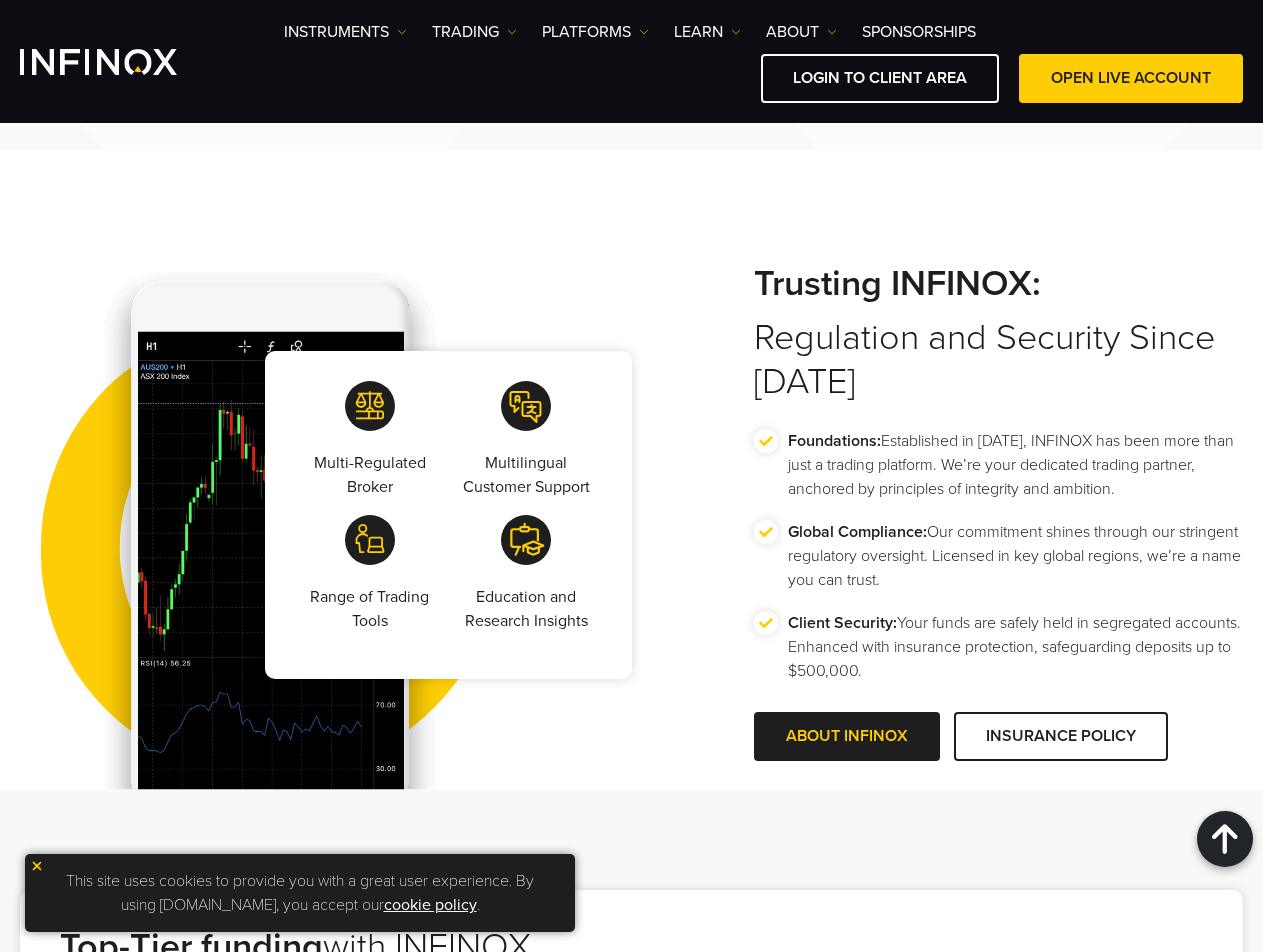 scroll, scrollTop: 3433, scrollLeft: 0, axis: vertical 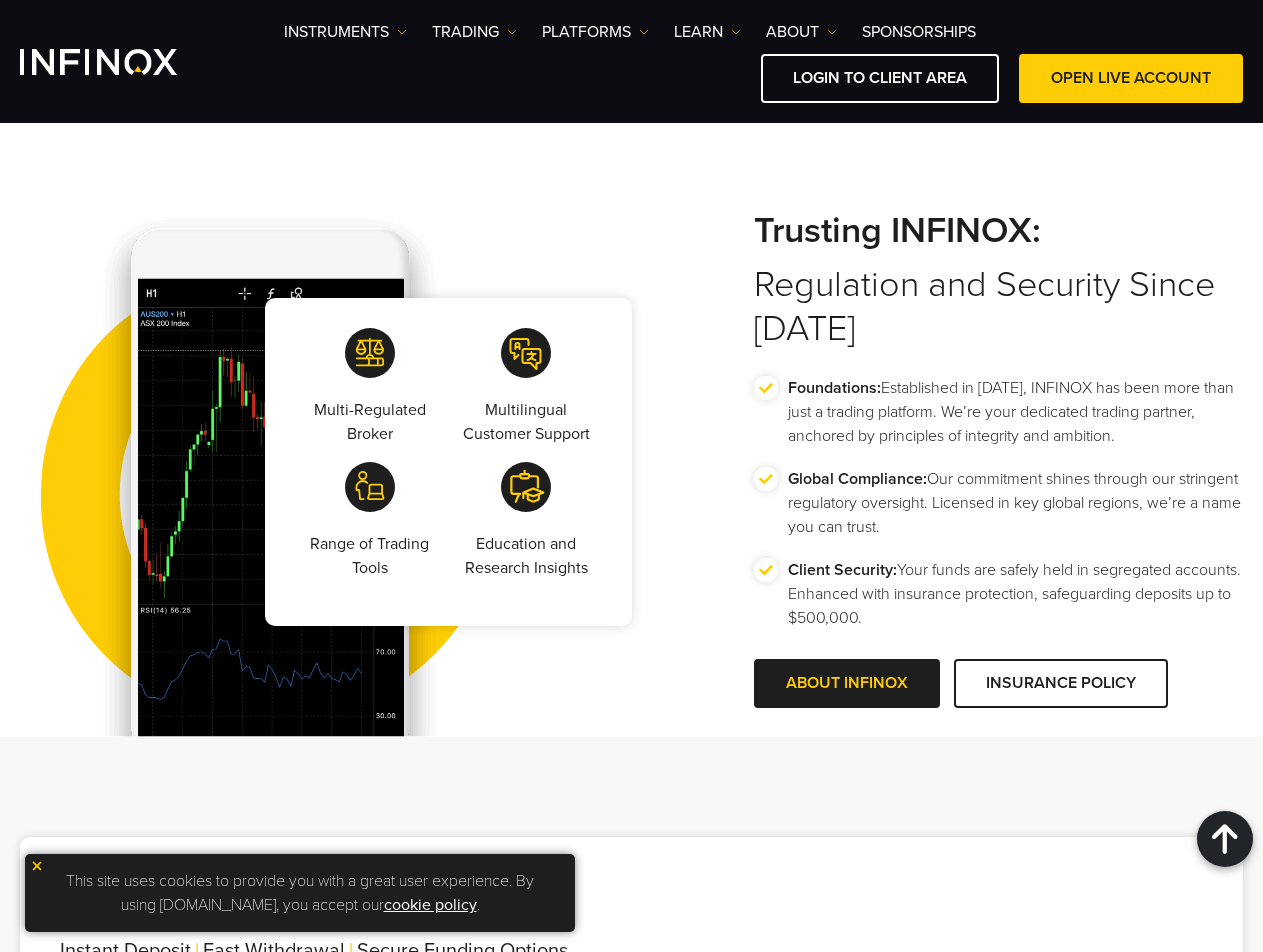 click on "Trusting INFINOX:" at bounding box center [998, 231] 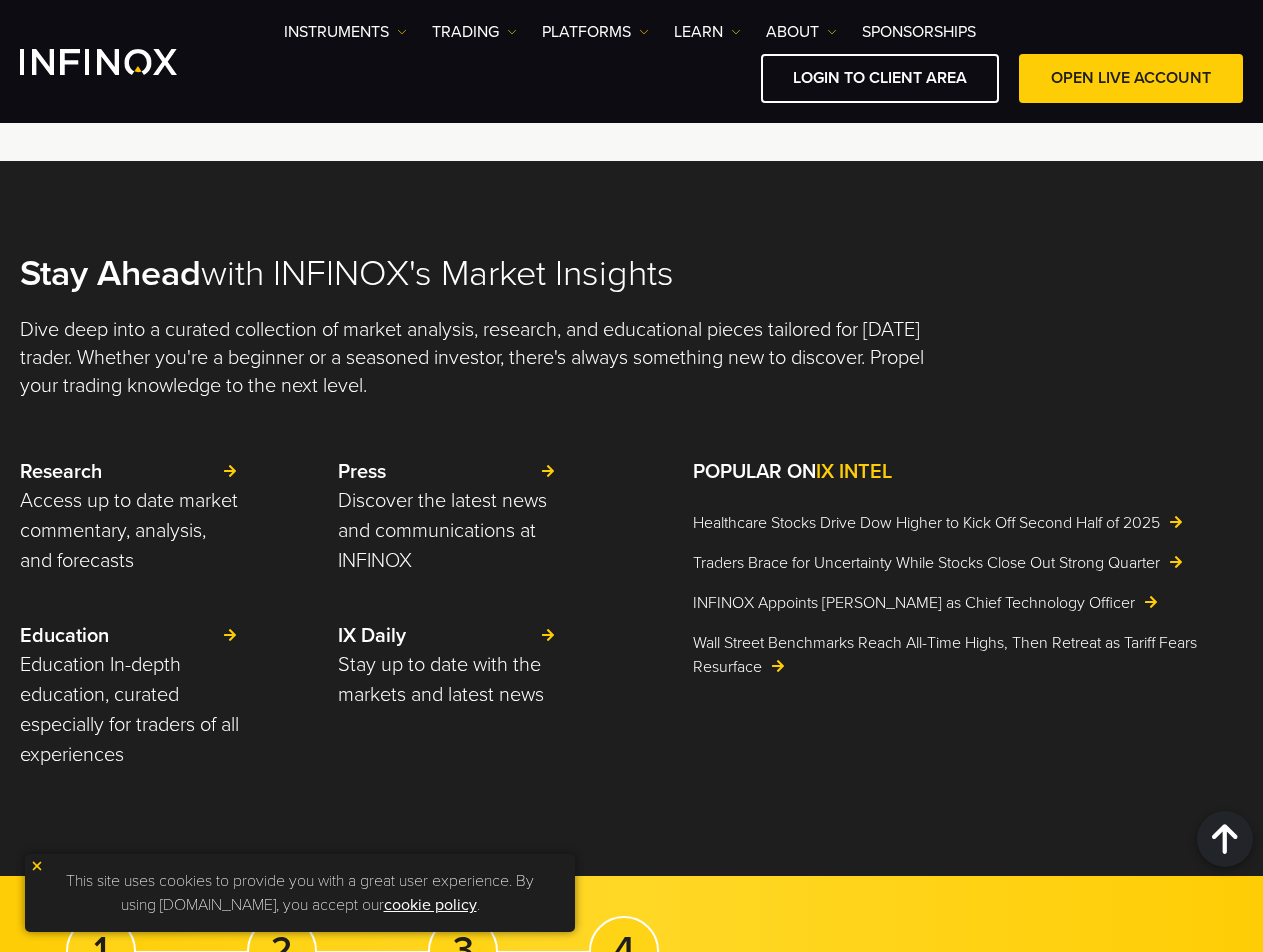scroll, scrollTop: 4548, scrollLeft: 0, axis: vertical 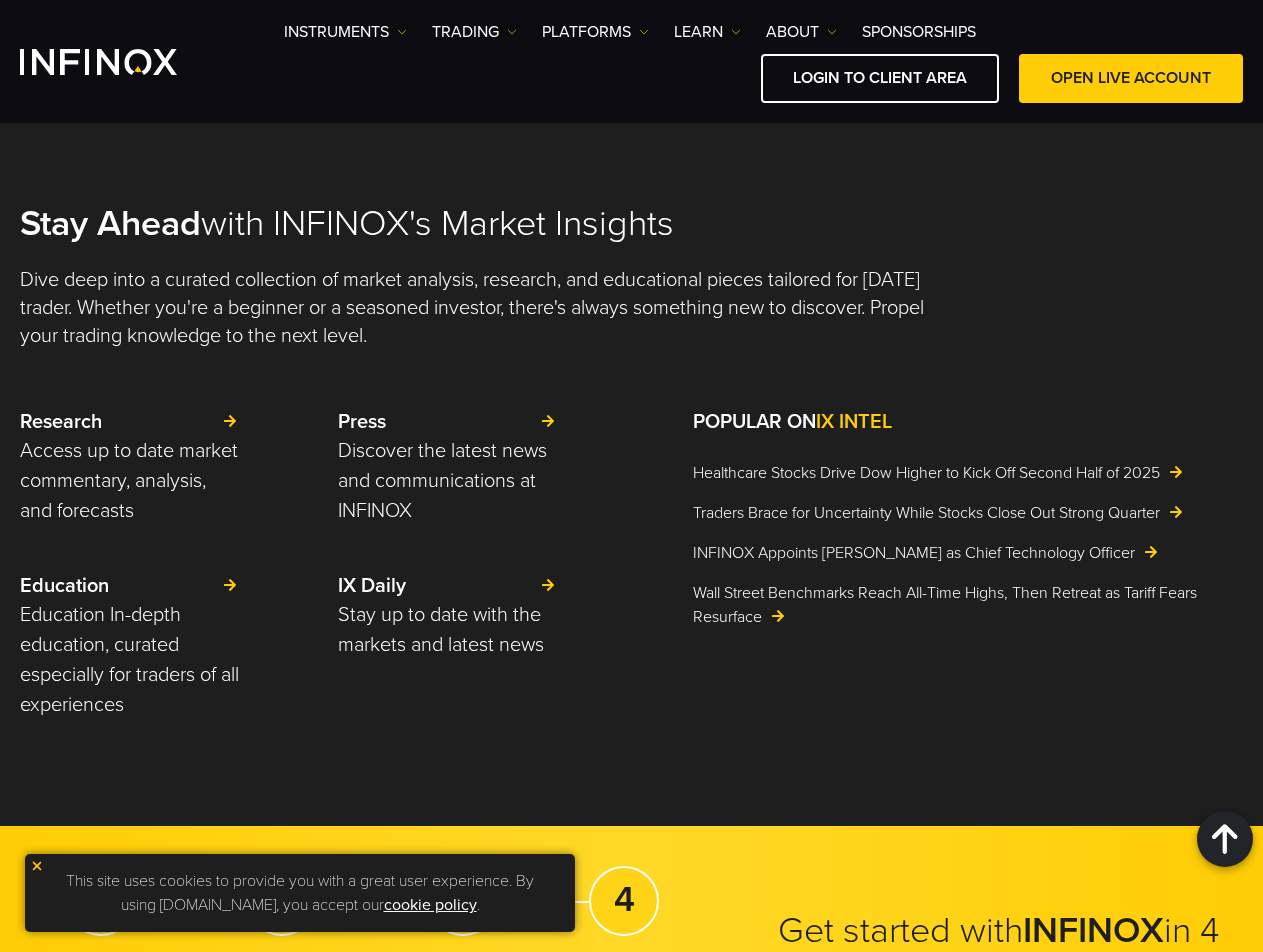 click on "Dive deep into a curated collection of market analysis, research, and educational pieces tailored for [DATE] trader. Whether you're a beginner or a seasoned investor, there's always something new to discover. Propel your trading knowledge to the next level." at bounding box center (481, 308) 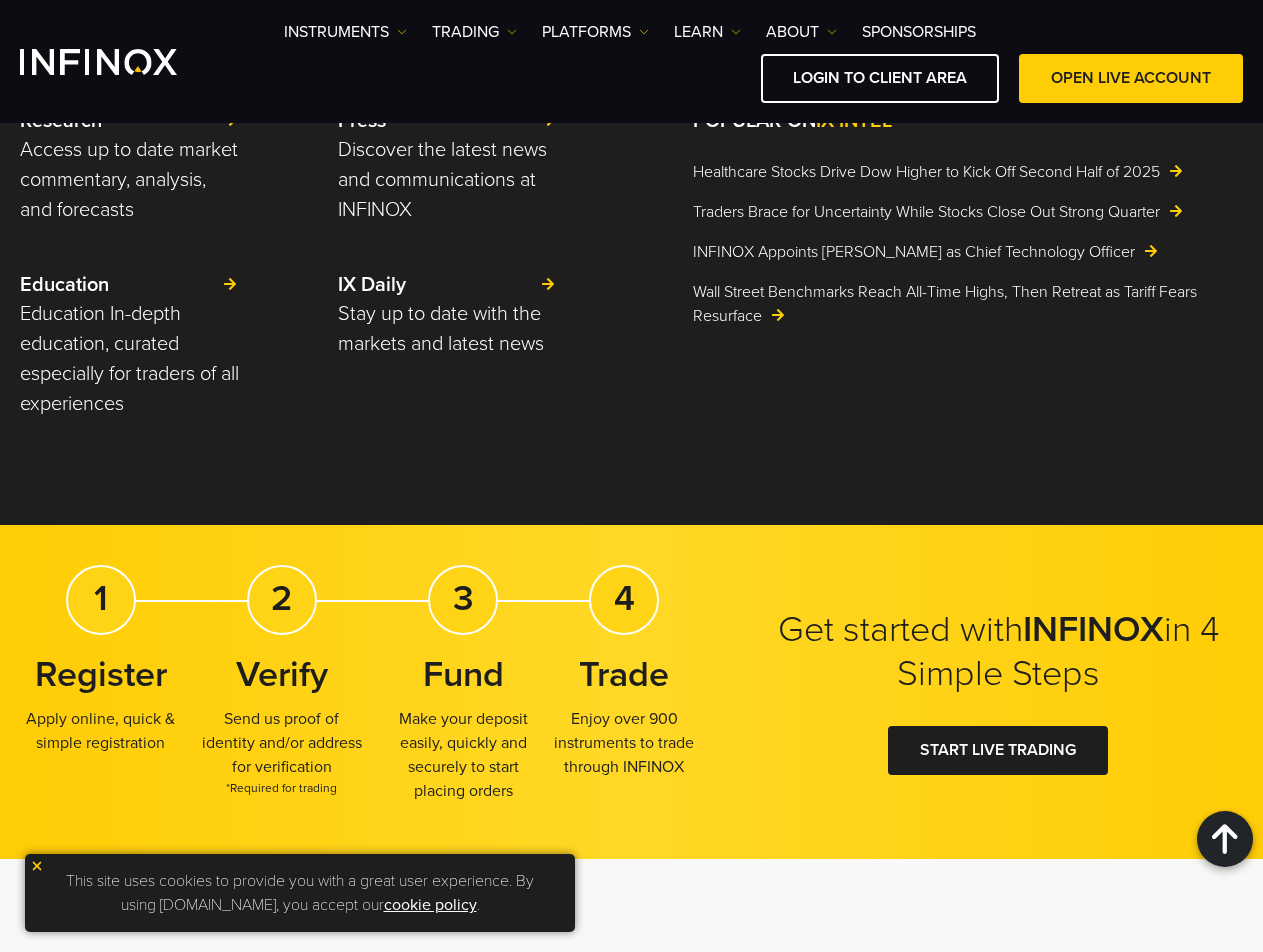 scroll, scrollTop: 4949, scrollLeft: 0, axis: vertical 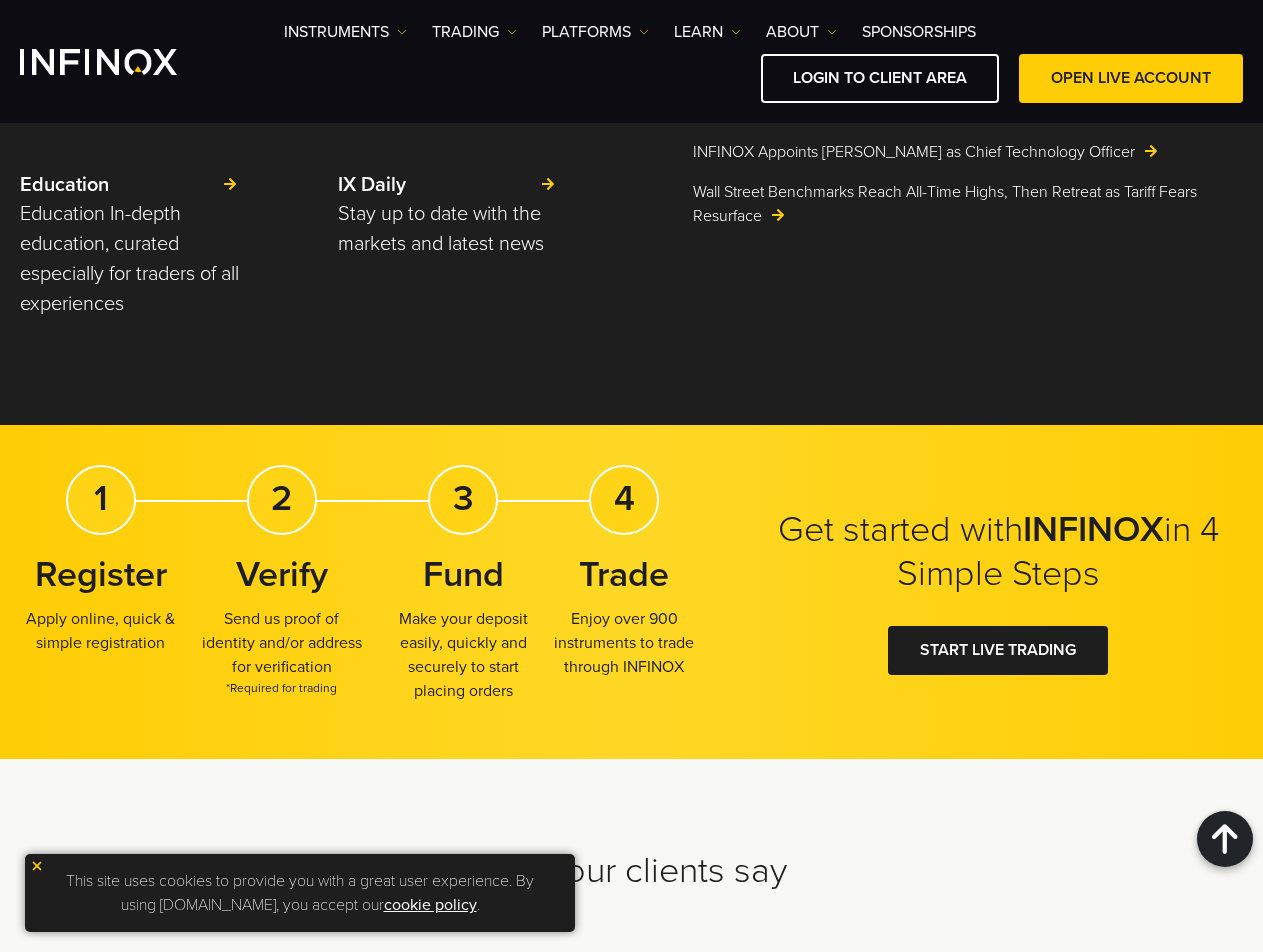 click on "Research
Access up to date market commentary, analysis, and forecasts
Press
Discover the latest news and communications at INFINOX
Education
Education In-depth education, curated especially for traders of all experiences" at bounding box center (631, 176) 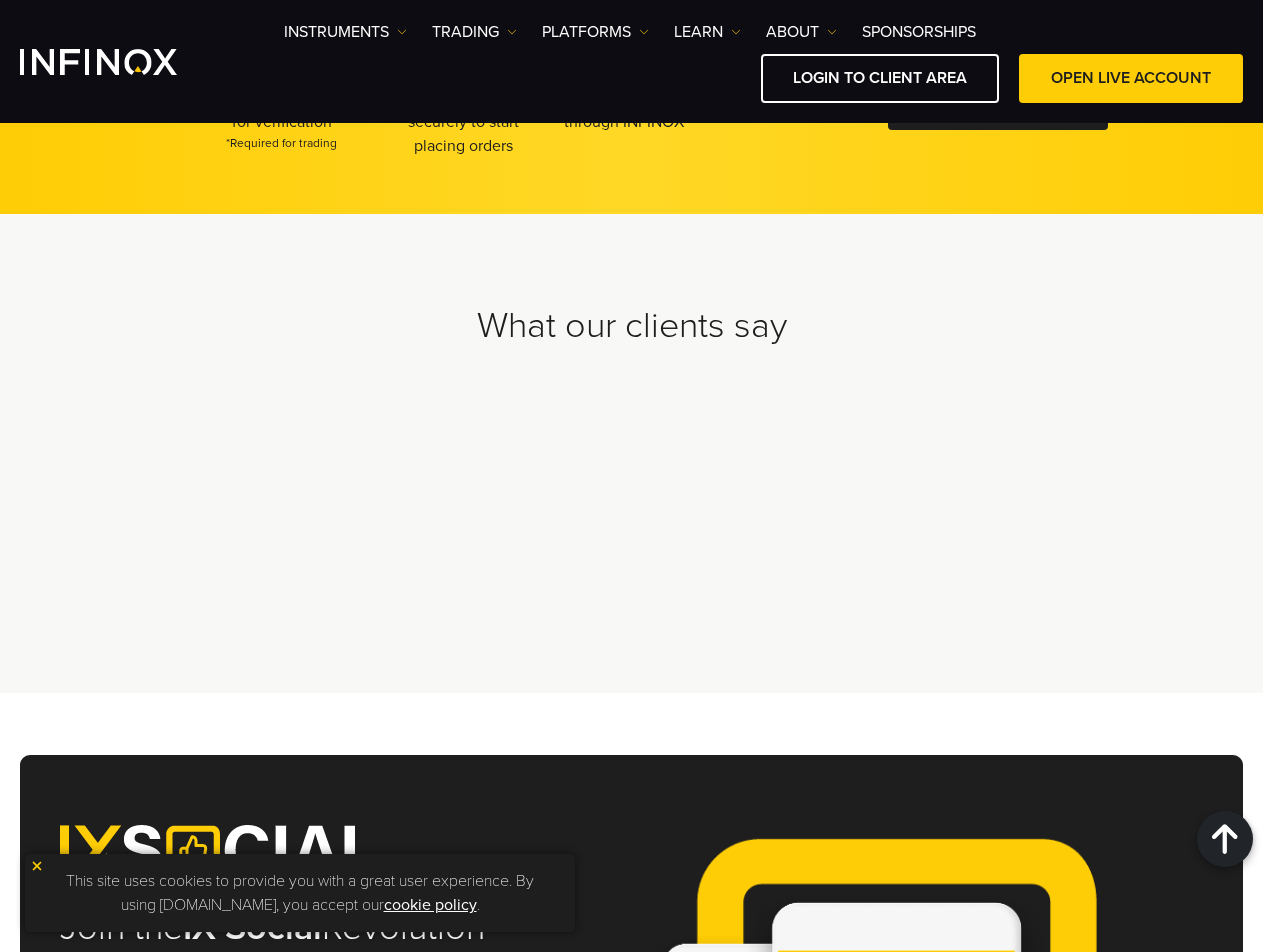 scroll, scrollTop: 5549, scrollLeft: 0, axis: vertical 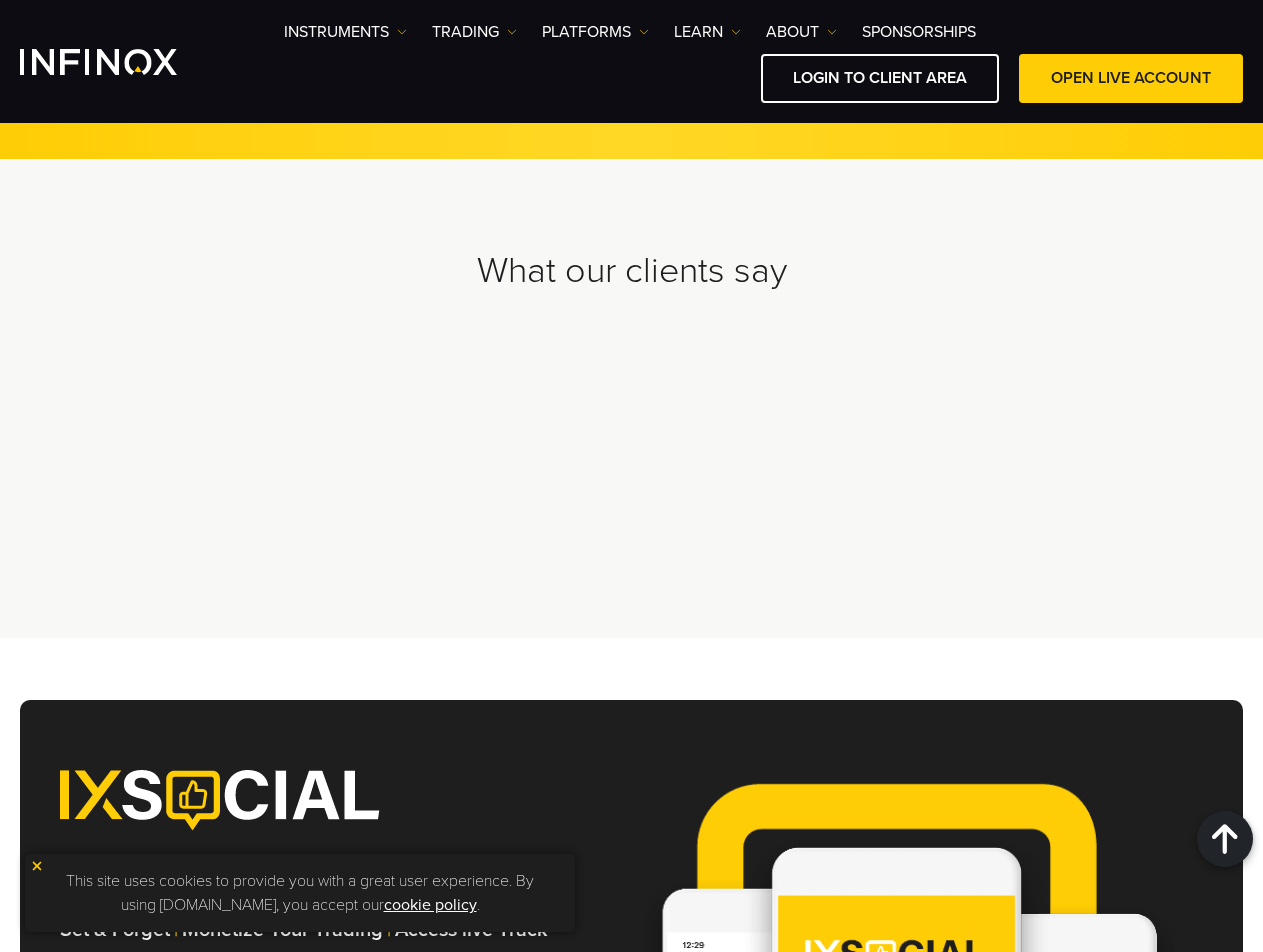 click on "What our clients say" at bounding box center (631, 271) 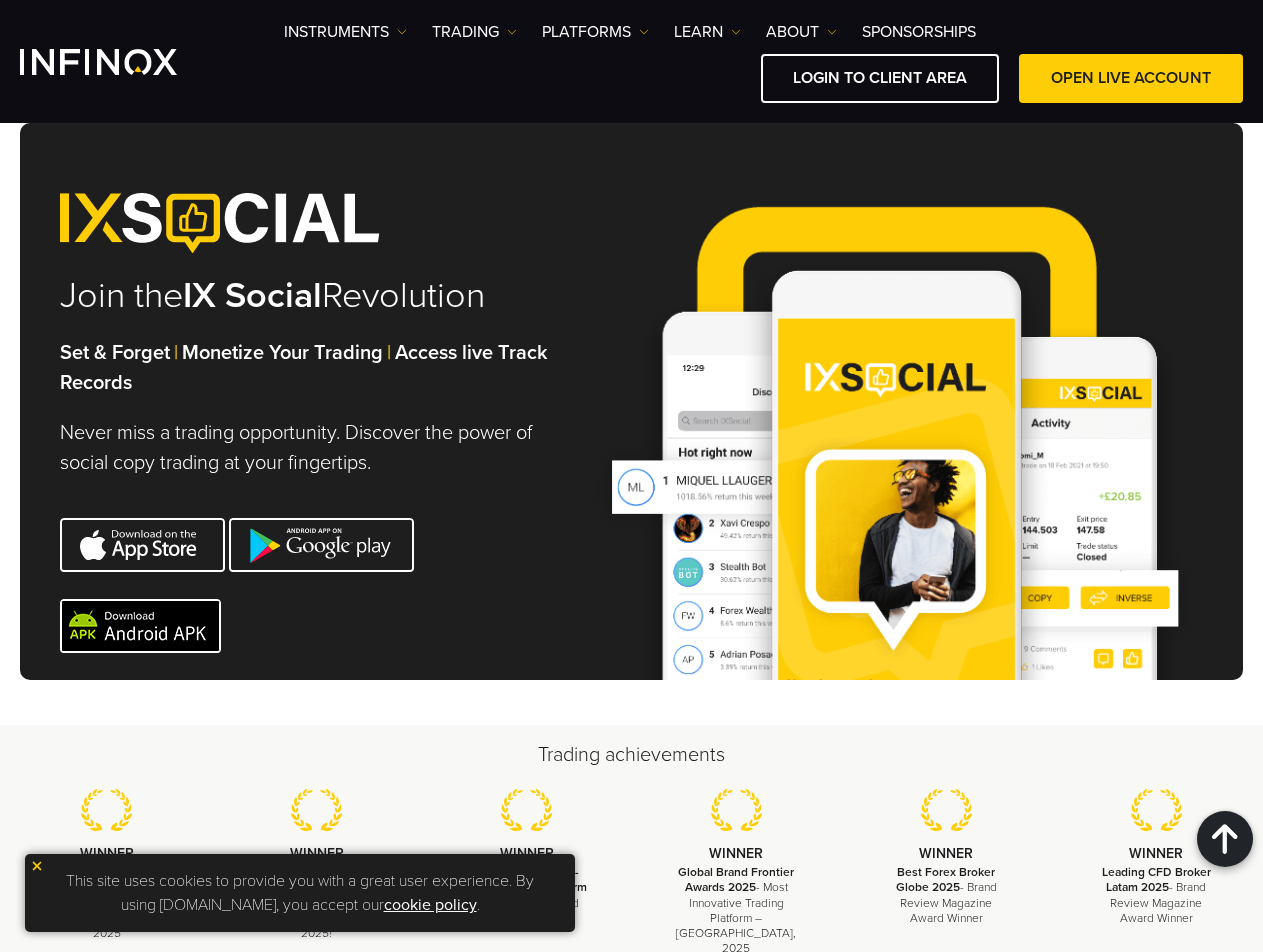 scroll, scrollTop: 6149, scrollLeft: 0, axis: vertical 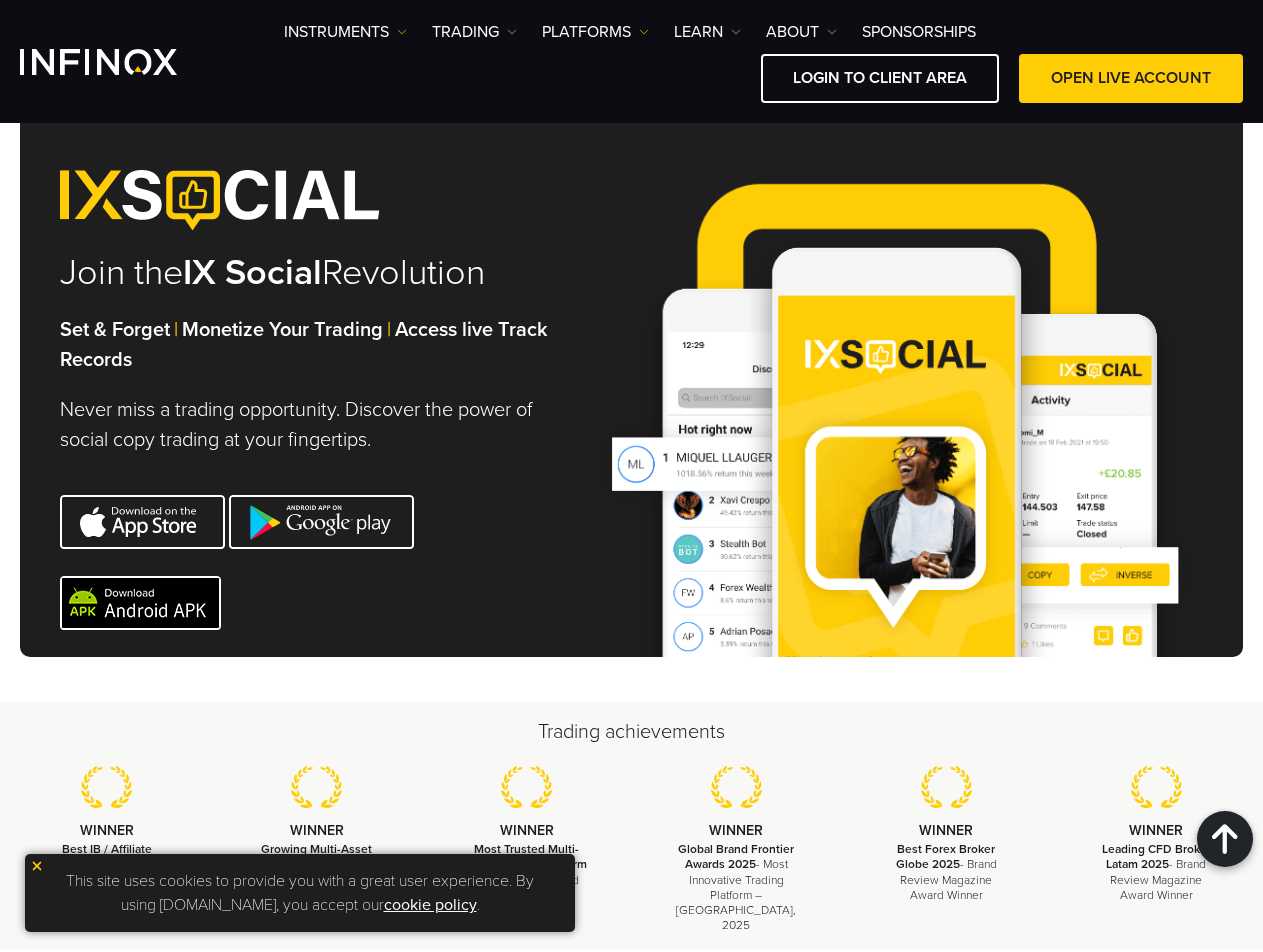 click on "Join the  IX Social  Revolution
Set & Forget
|
Monetize Your Trading
|
Access live Track Records
|
Never miss a trading opportunity. Discover the power of social copy trading at your fingertips." at bounding box center [631, 378] 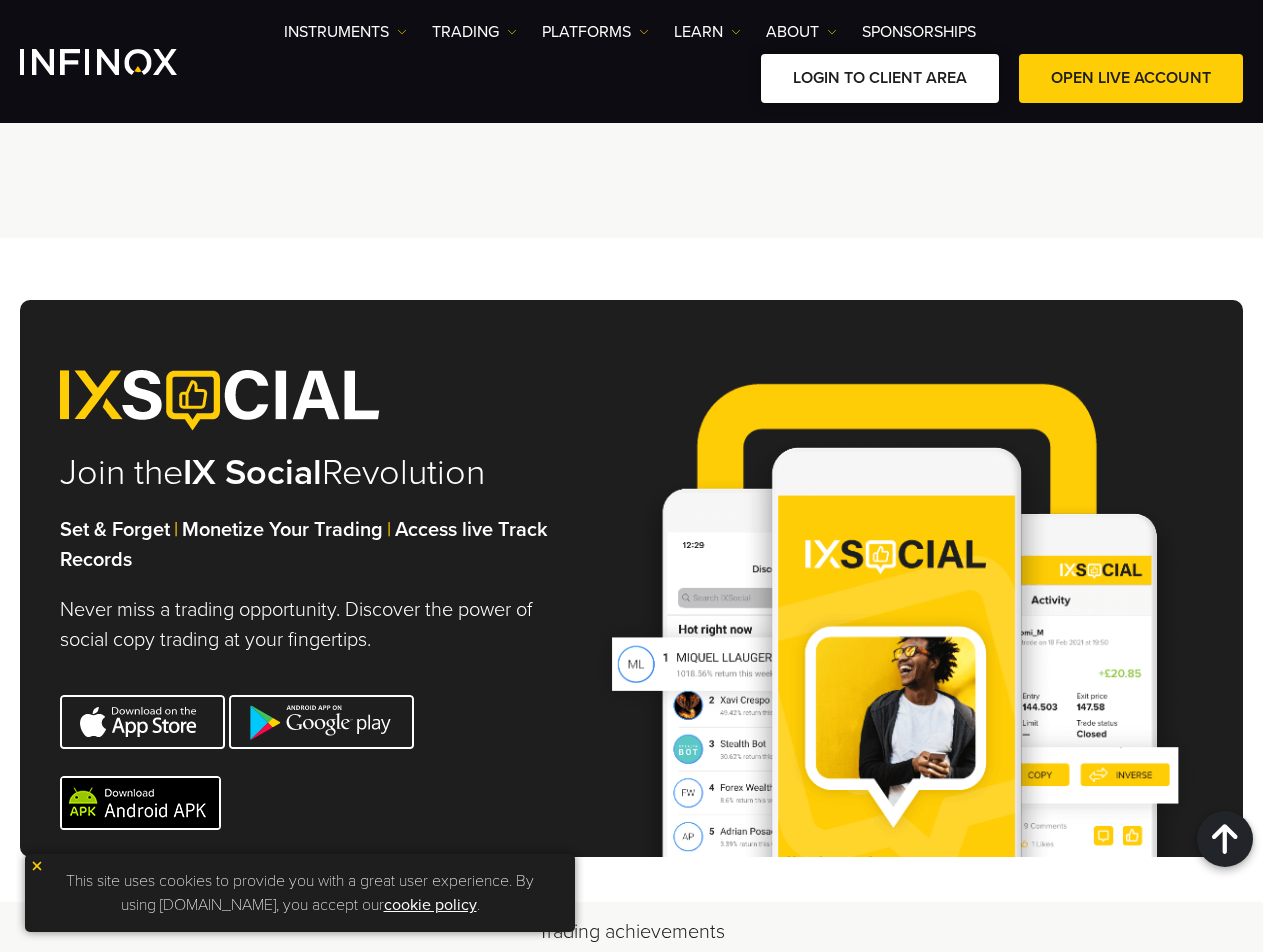 scroll, scrollTop: 796, scrollLeft: 0, axis: vertical 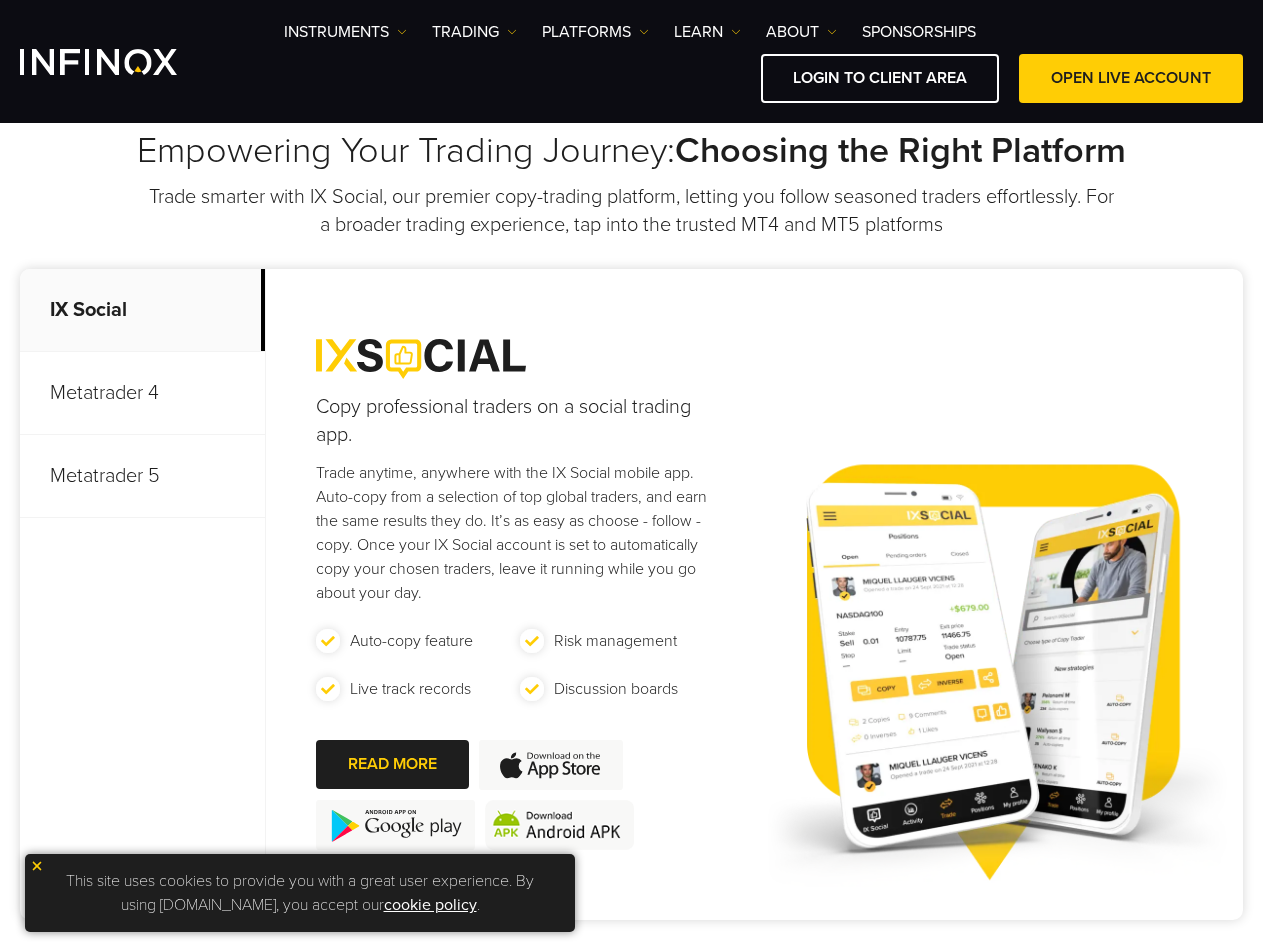 click on "Metatrader 4" at bounding box center (142, 393) 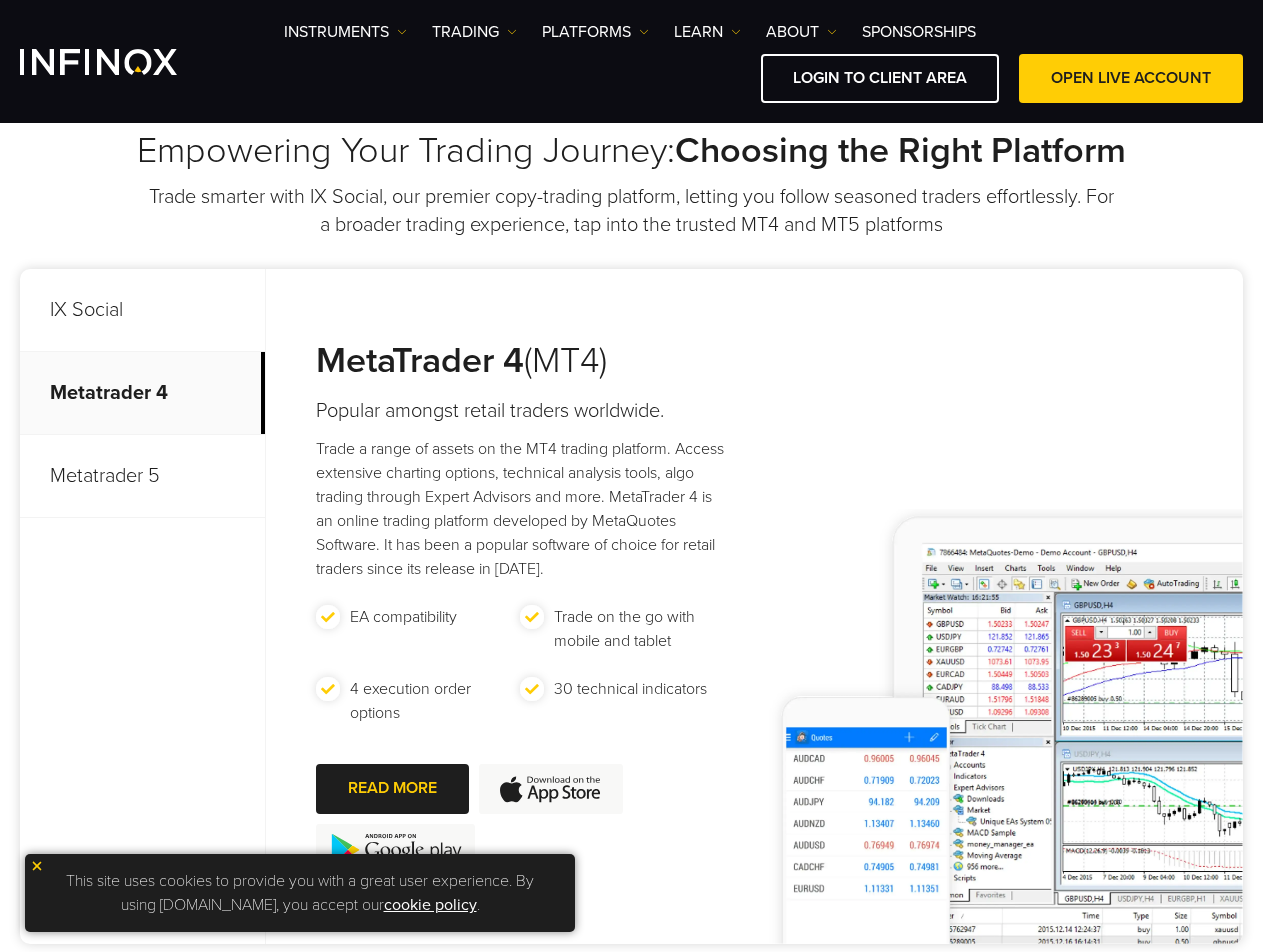 click on "Metatrader 5" at bounding box center (142, 476) 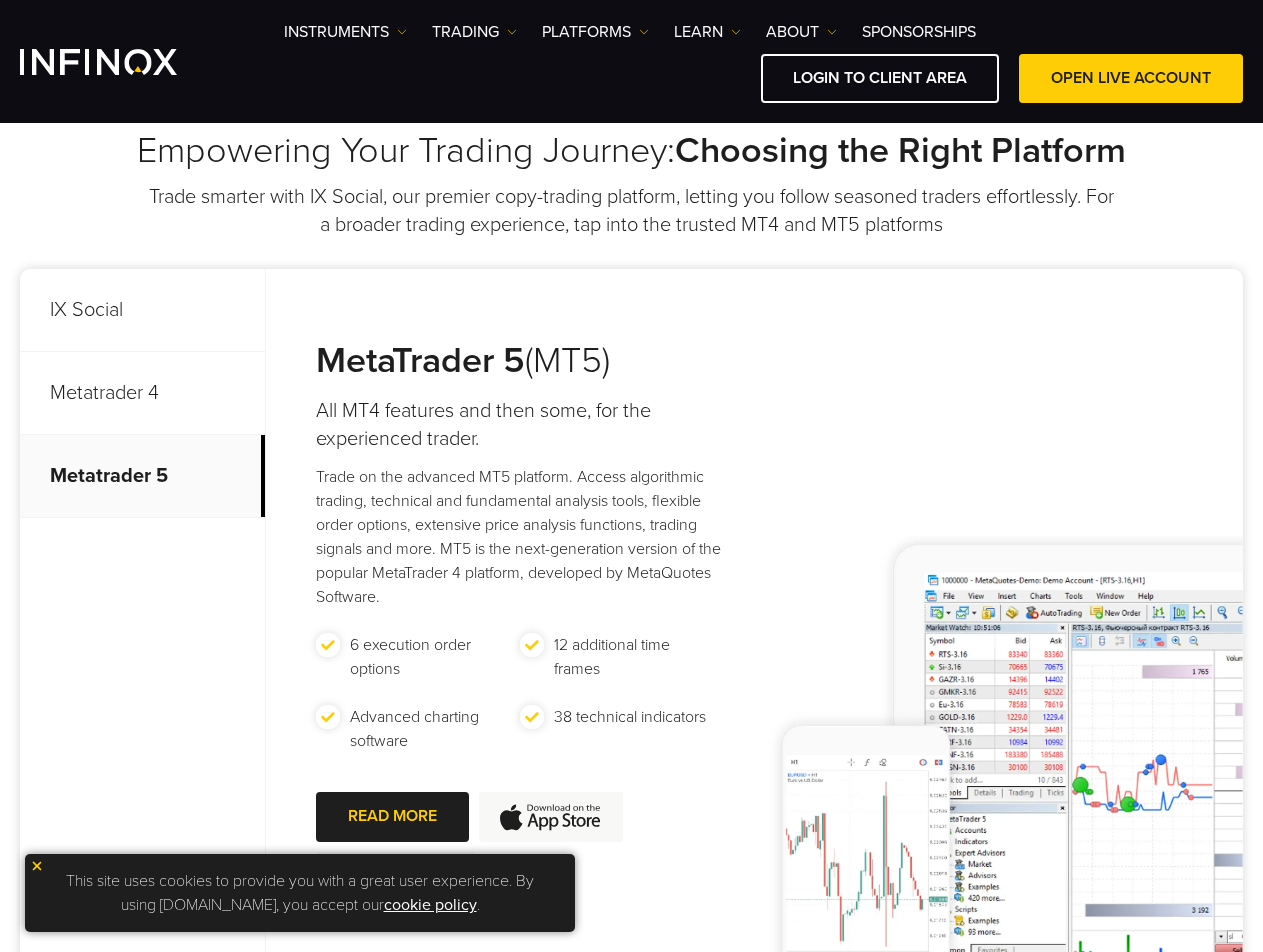 scroll, scrollTop: 0, scrollLeft: 0, axis: both 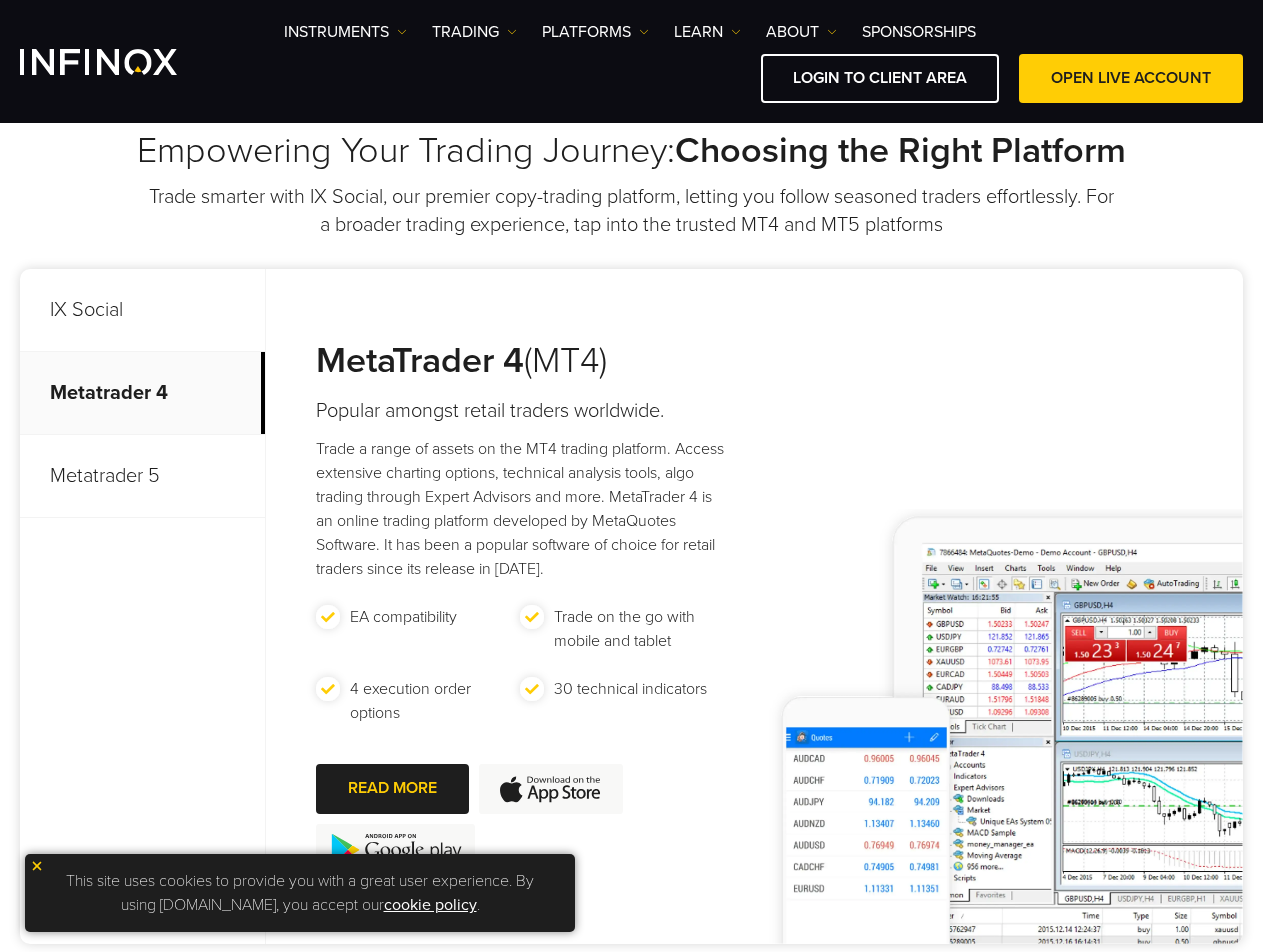 click on "IX Social" at bounding box center [142, 310] 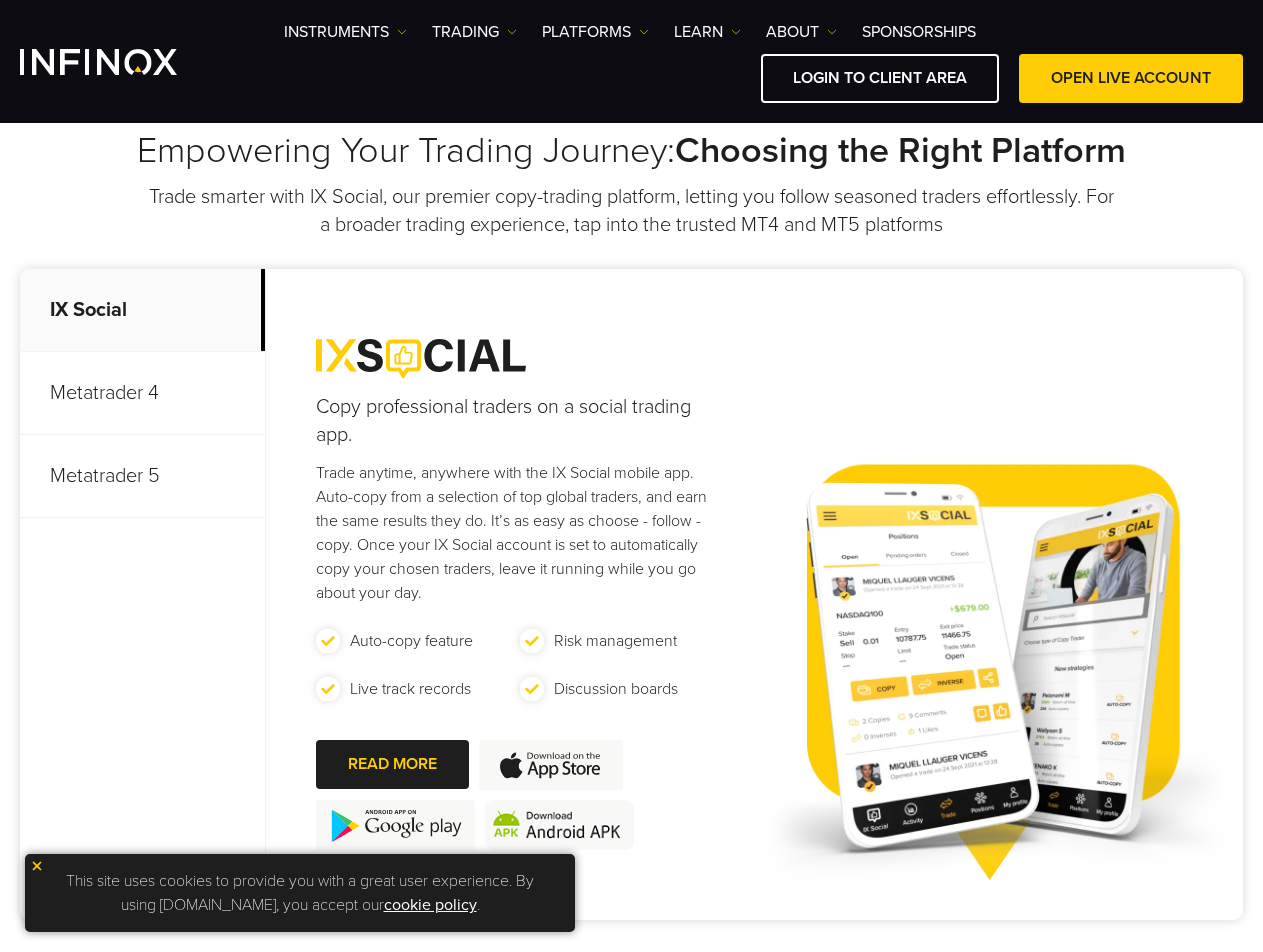 scroll, scrollTop: 0, scrollLeft: 0, axis: both 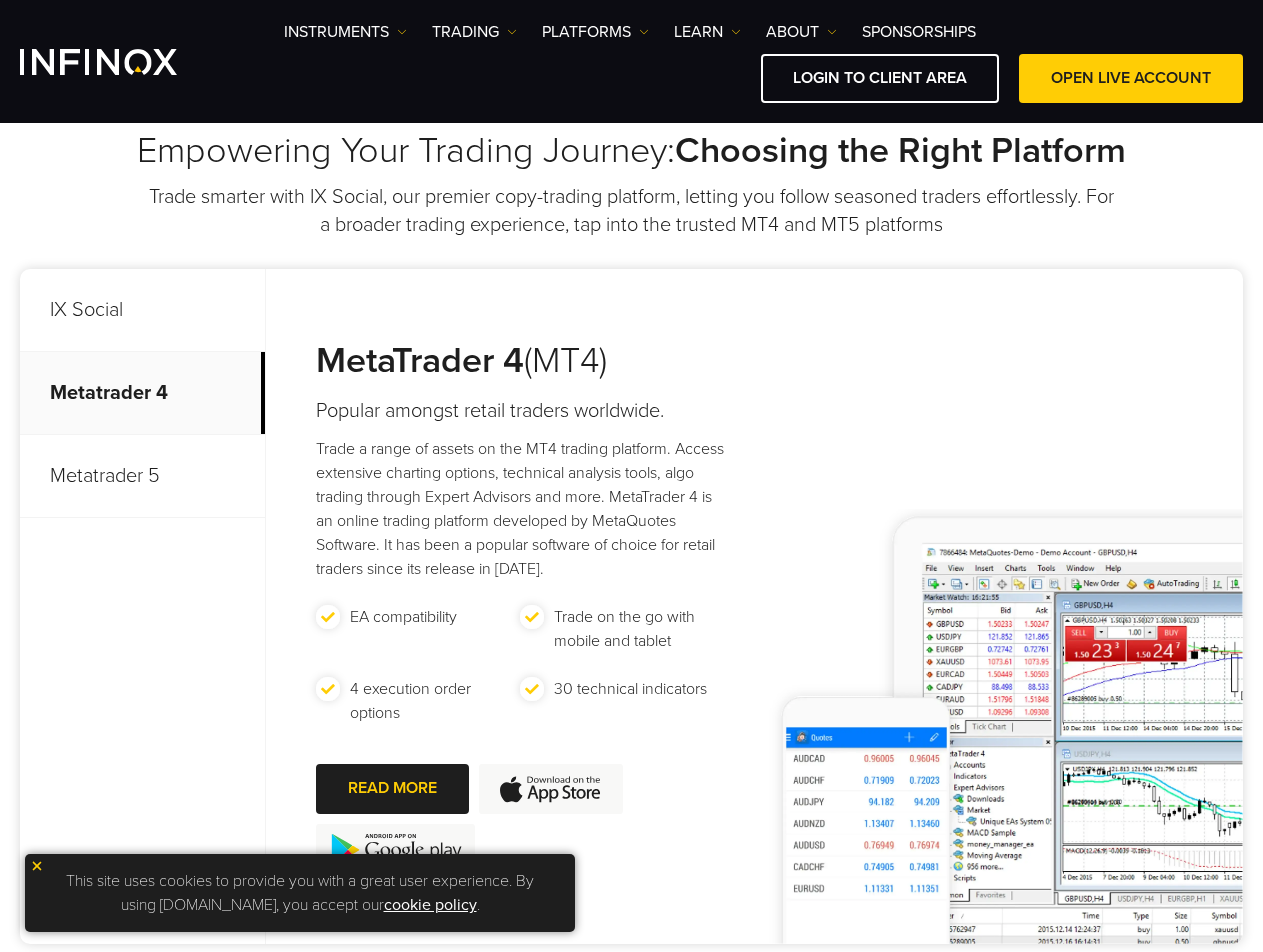 click on "Metatrader 5" at bounding box center (142, 476) 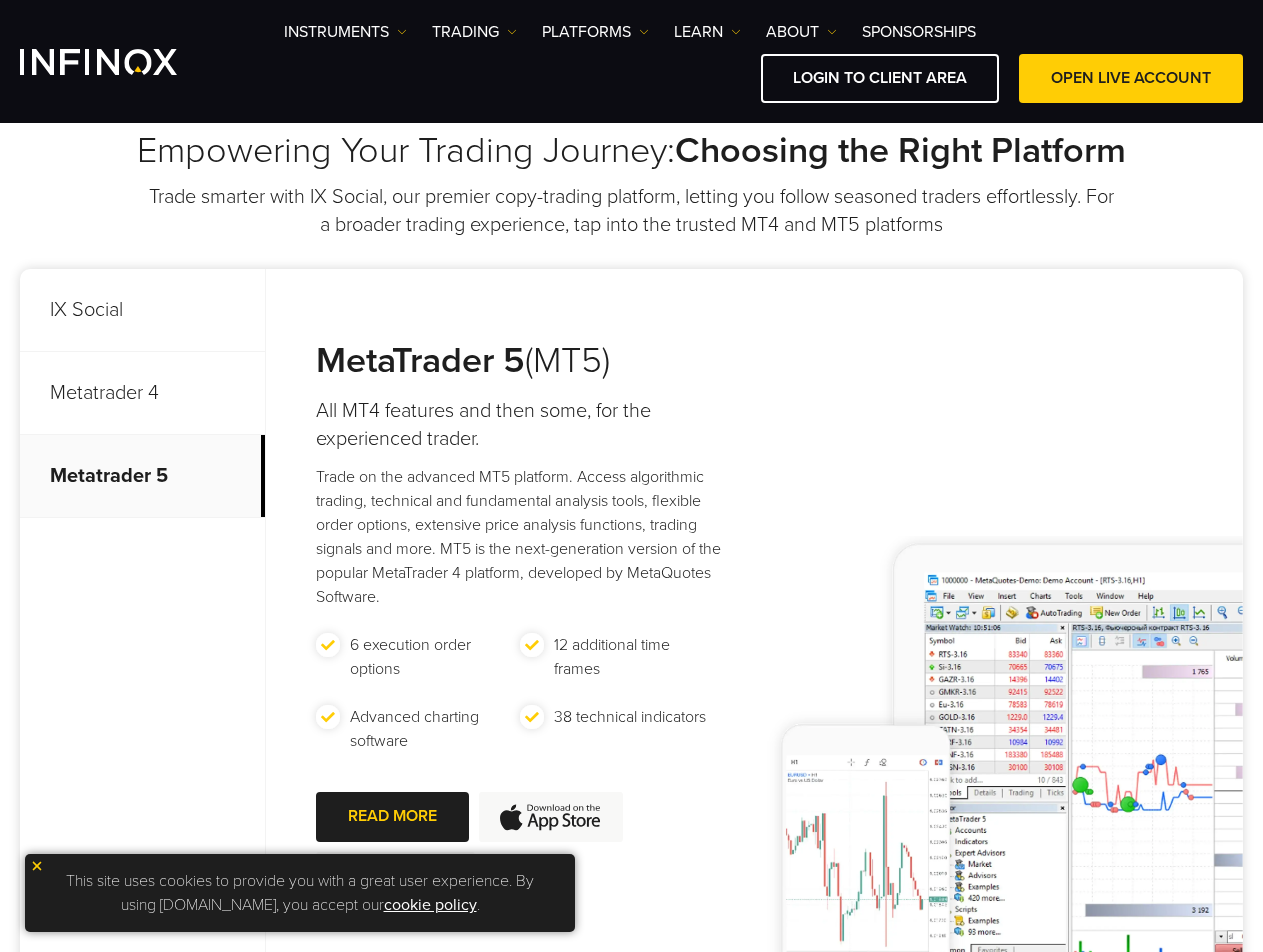 click on "Metatrader 4" at bounding box center [142, 393] 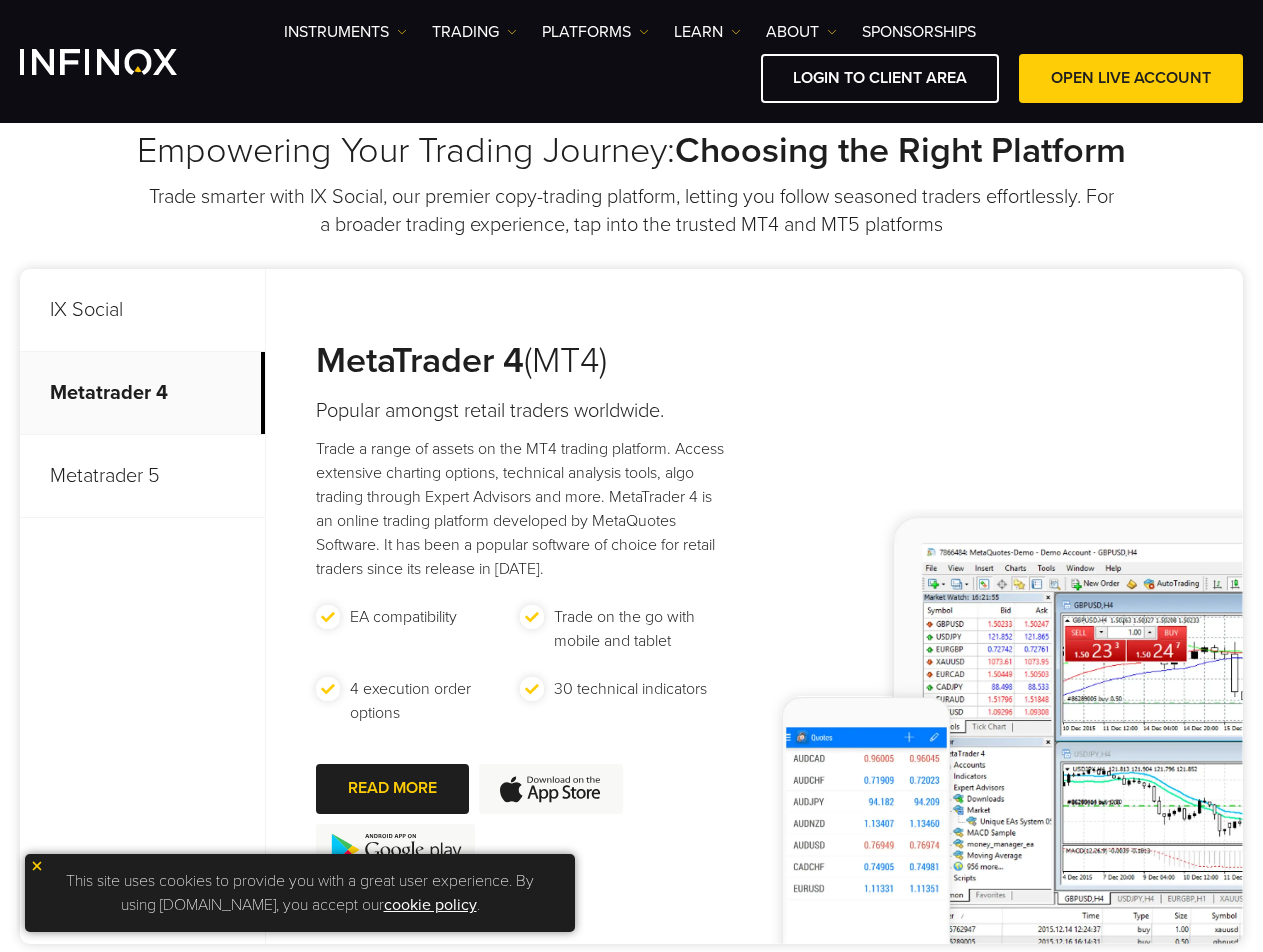 click on "IX Social" at bounding box center [142, 310] 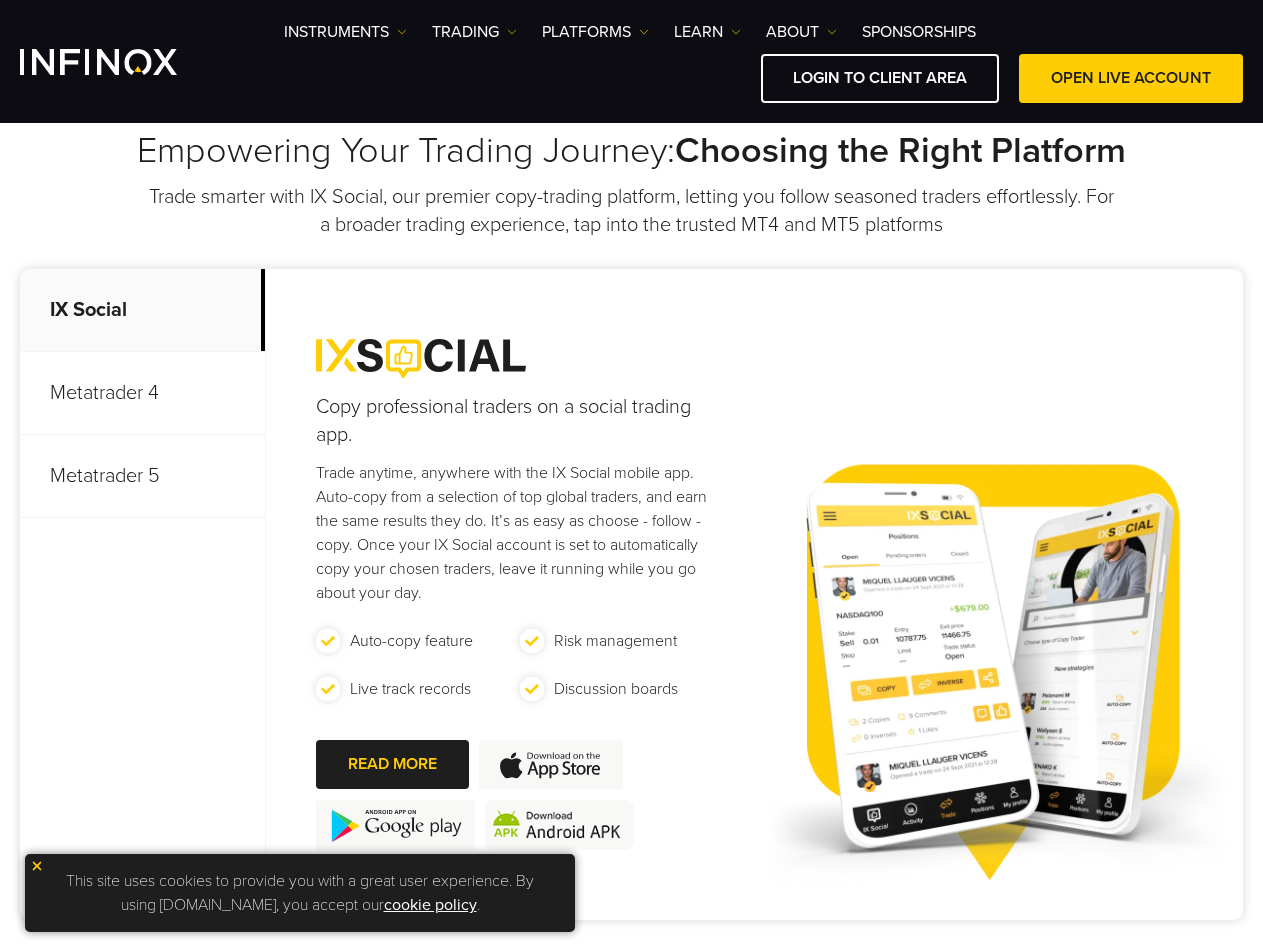 scroll, scrollTop: 0, scrollLeft: 0, axis: both 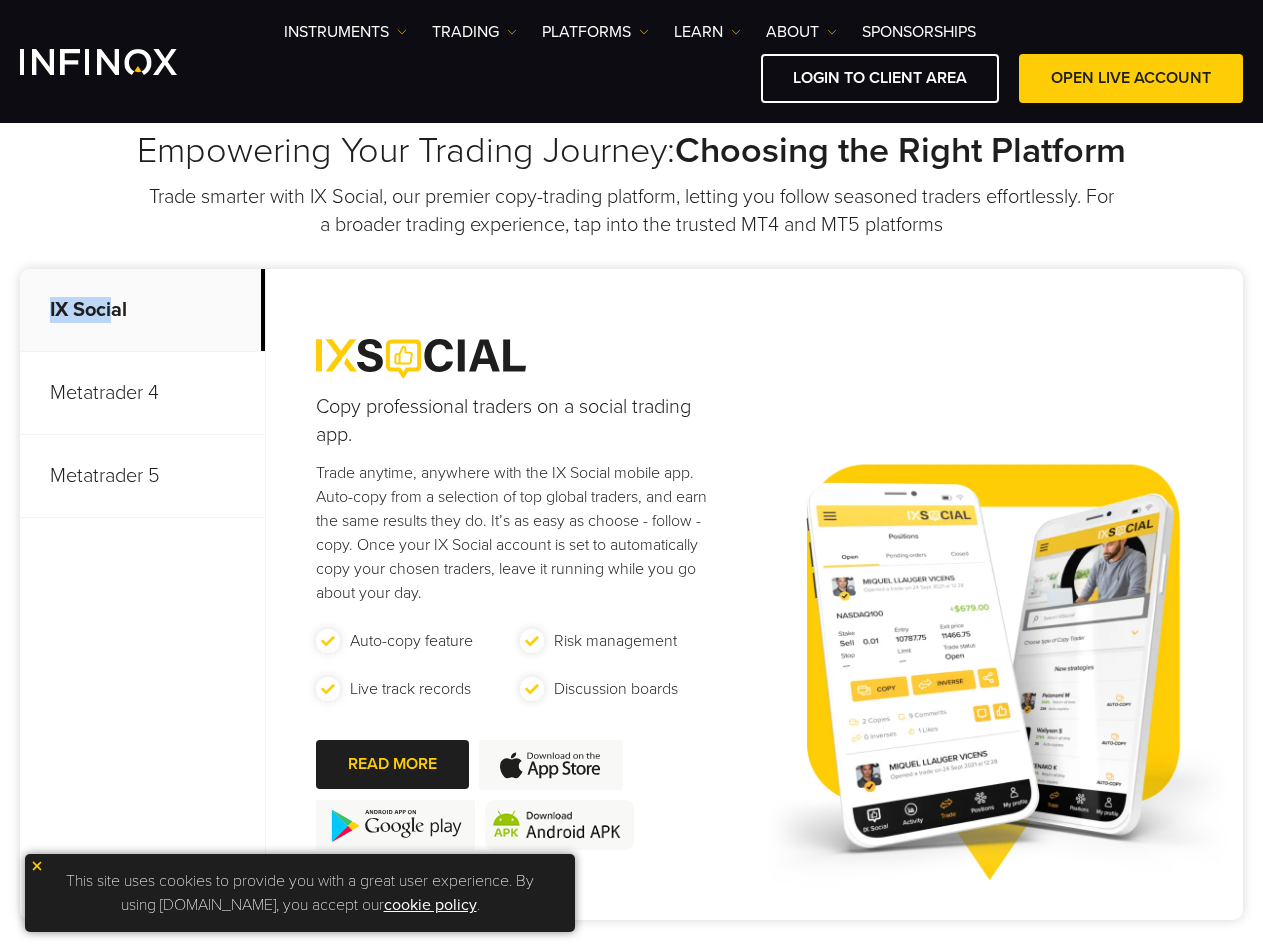 drag, startPoint x: 51, startPoint y: 311, endPoint x: 116, endPoint y: 316, distance: 65.192024 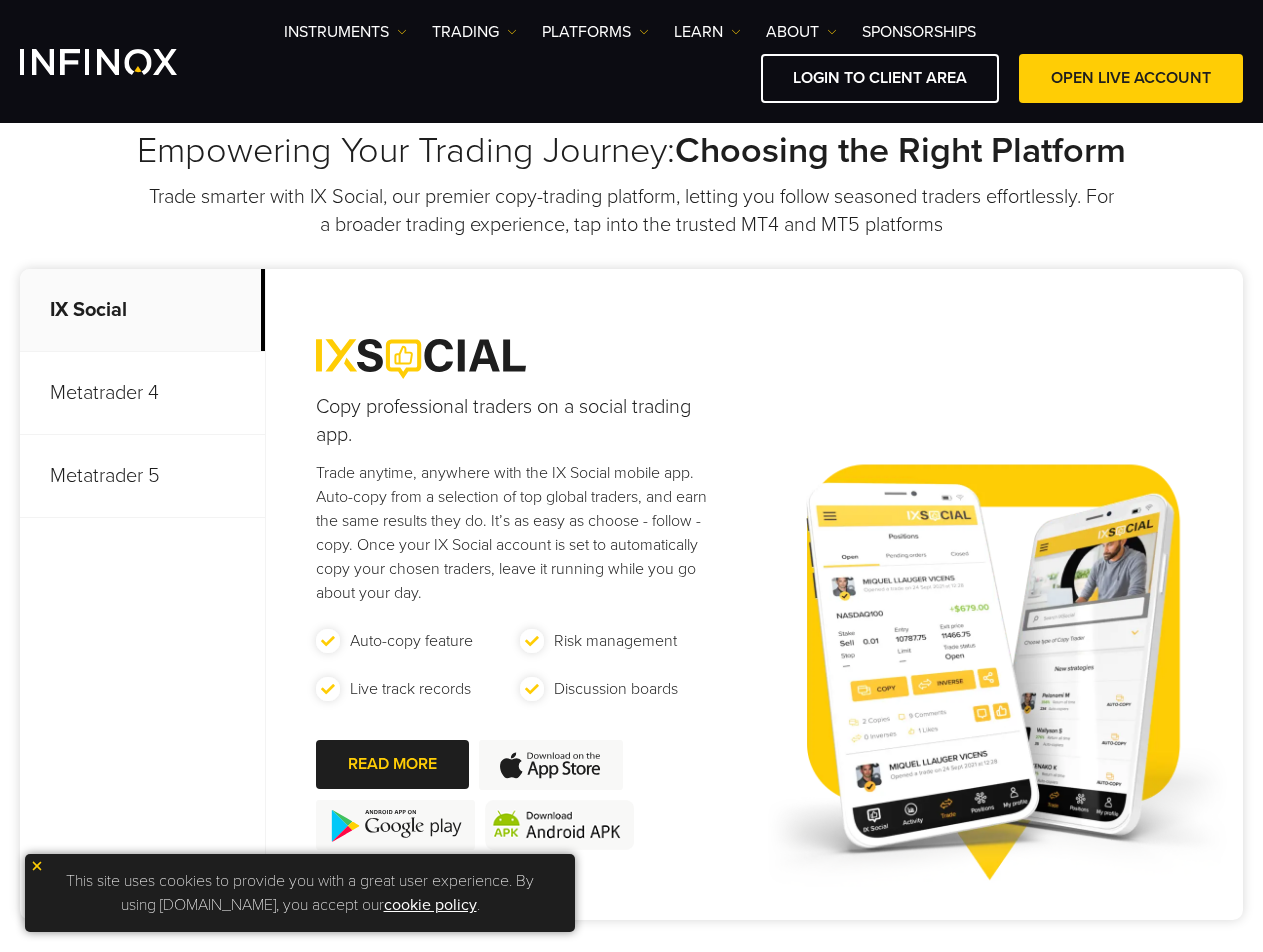 click on "IX Social" at bounding box center [142, 310] 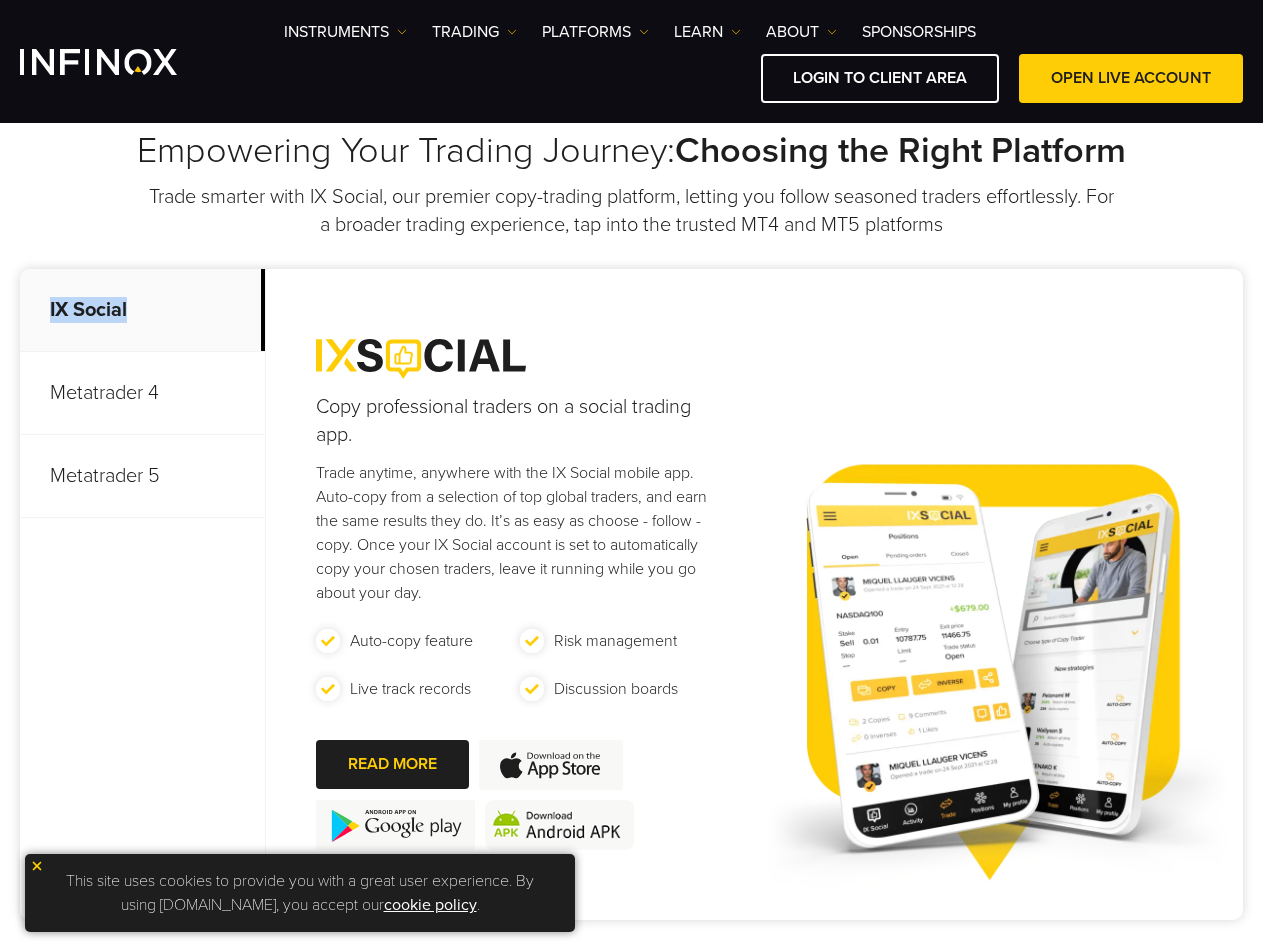 drag, startPoint x: 136, startPoint y: 308, endPoint x: 46, endPoint y: 311, distance: 90.04999 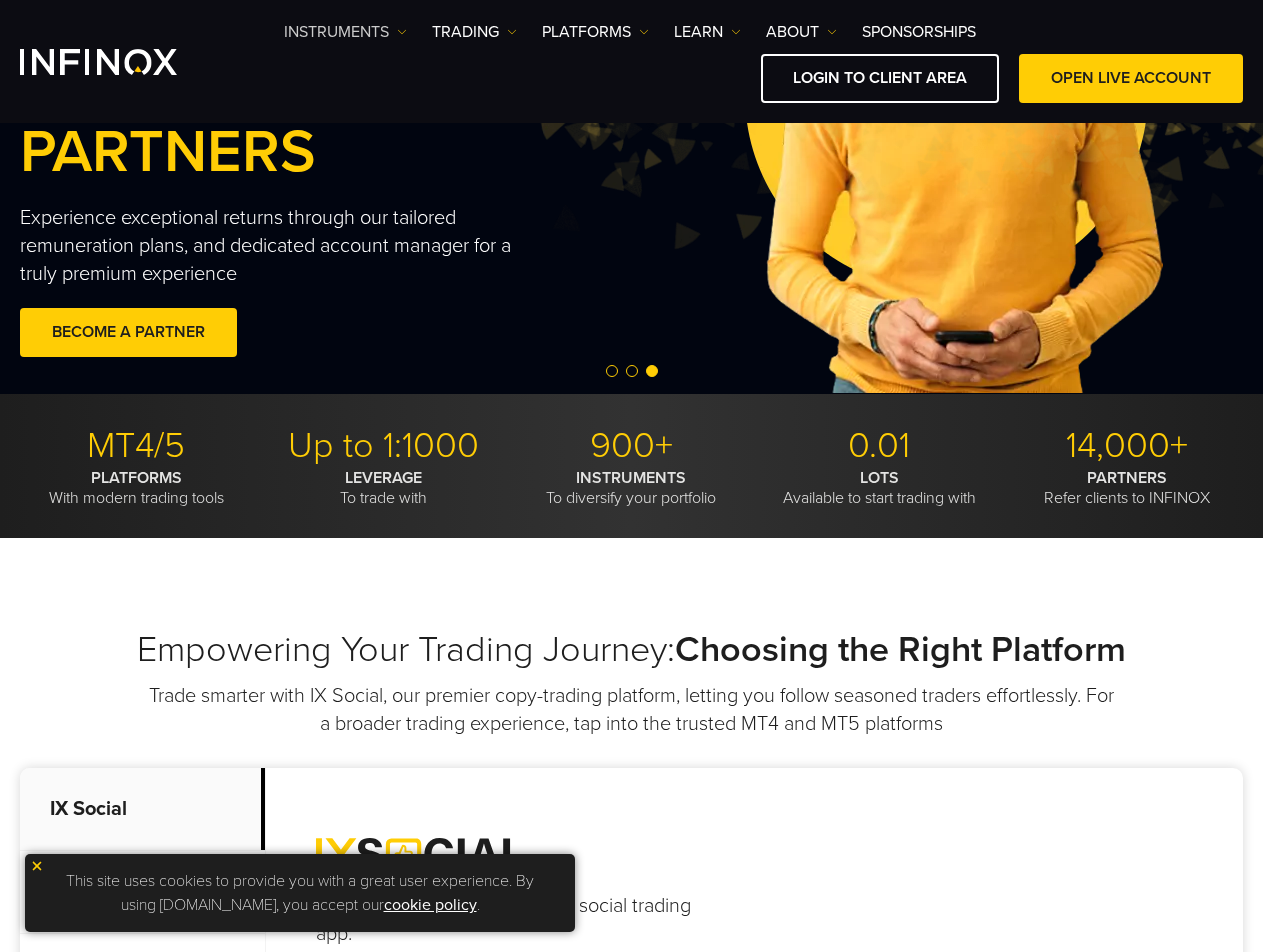 scroll, scrollTop: 296, scrollLeft: 0, axis: vertical 